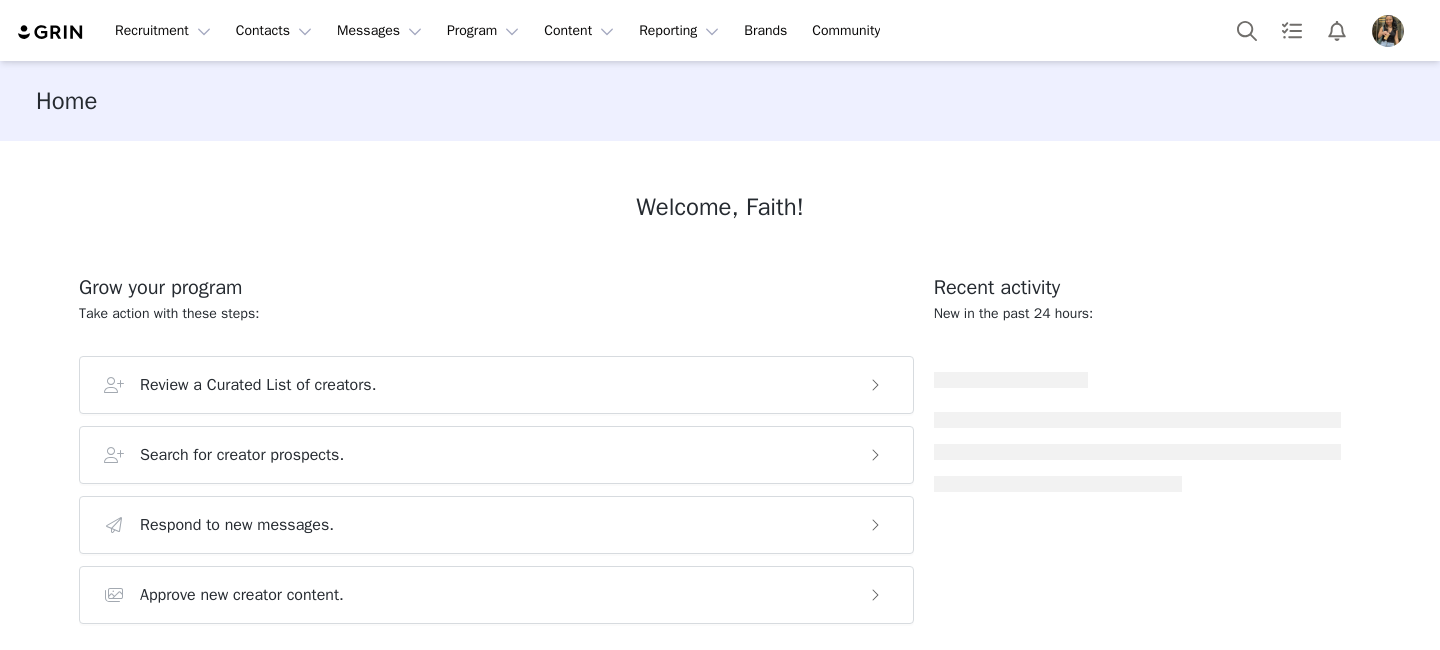 scroll, scrollTop: 0, scrollLeft: 0, axis: both 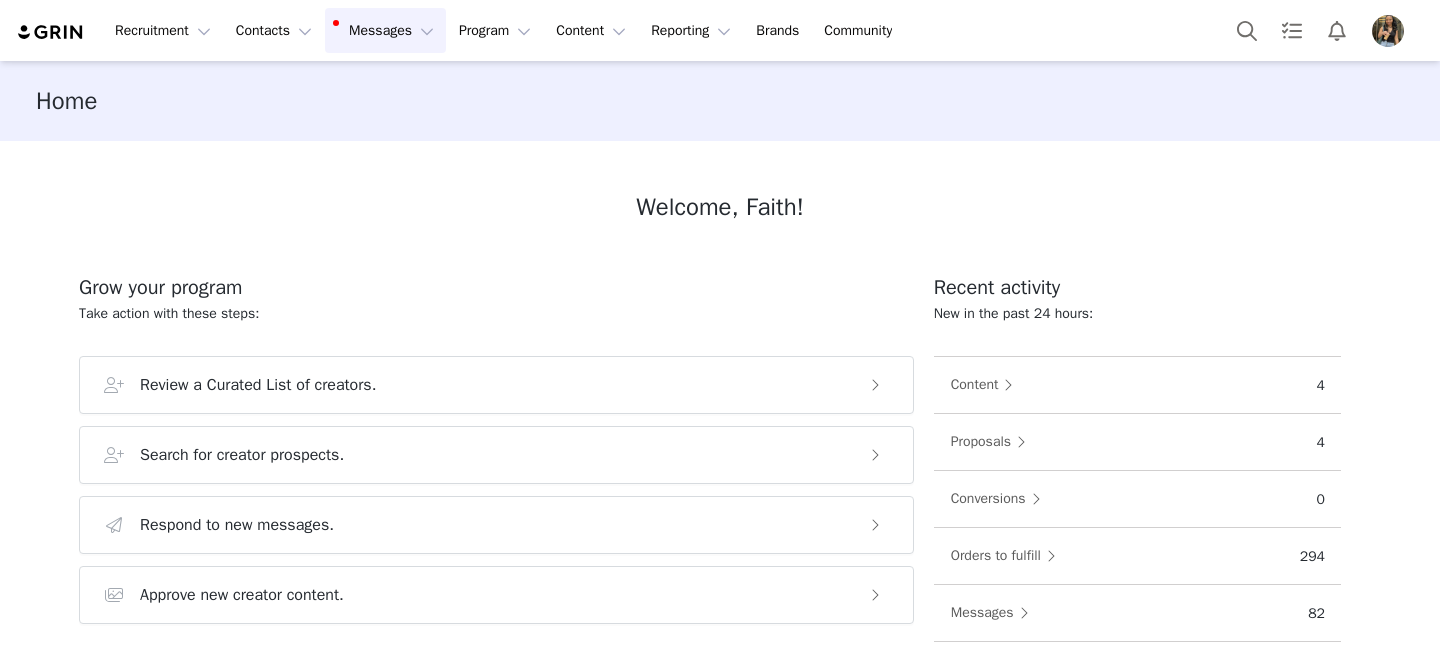 click on "Messages Messages" at bounding box center (385, 30) 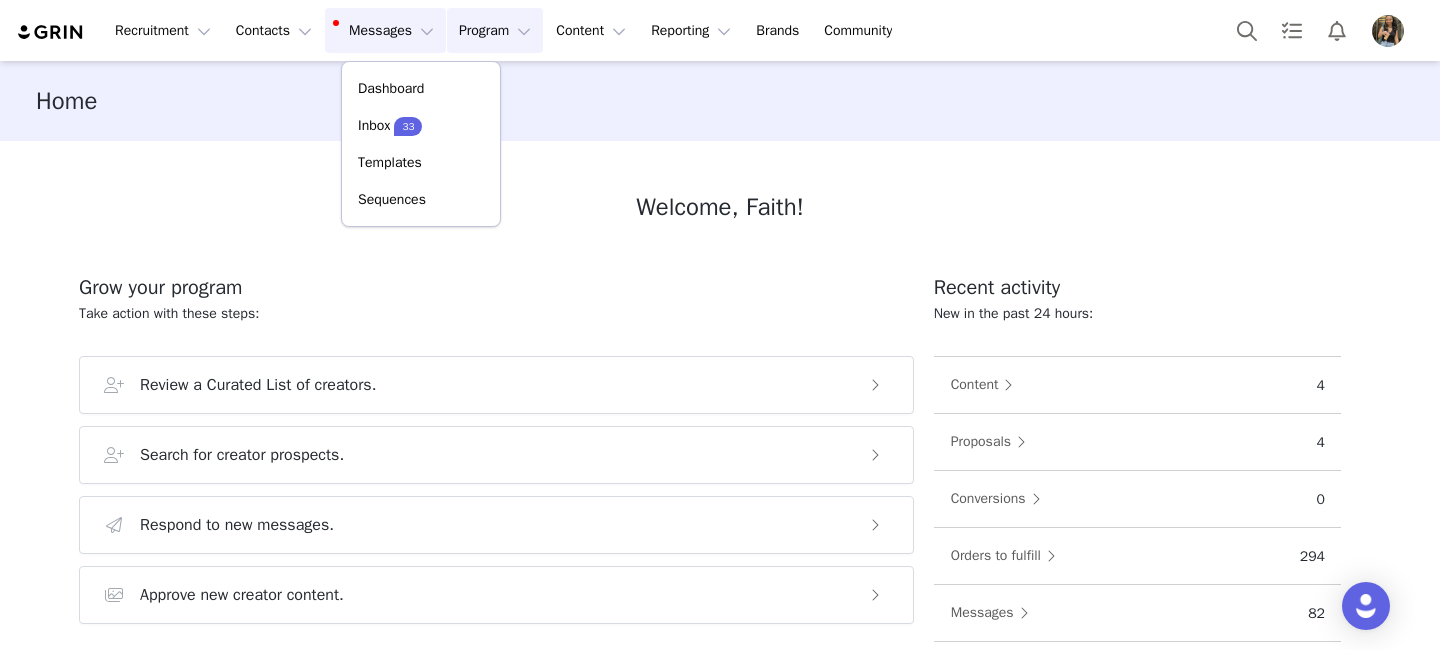 click on "Program Program" at bounding box center (495, 30) 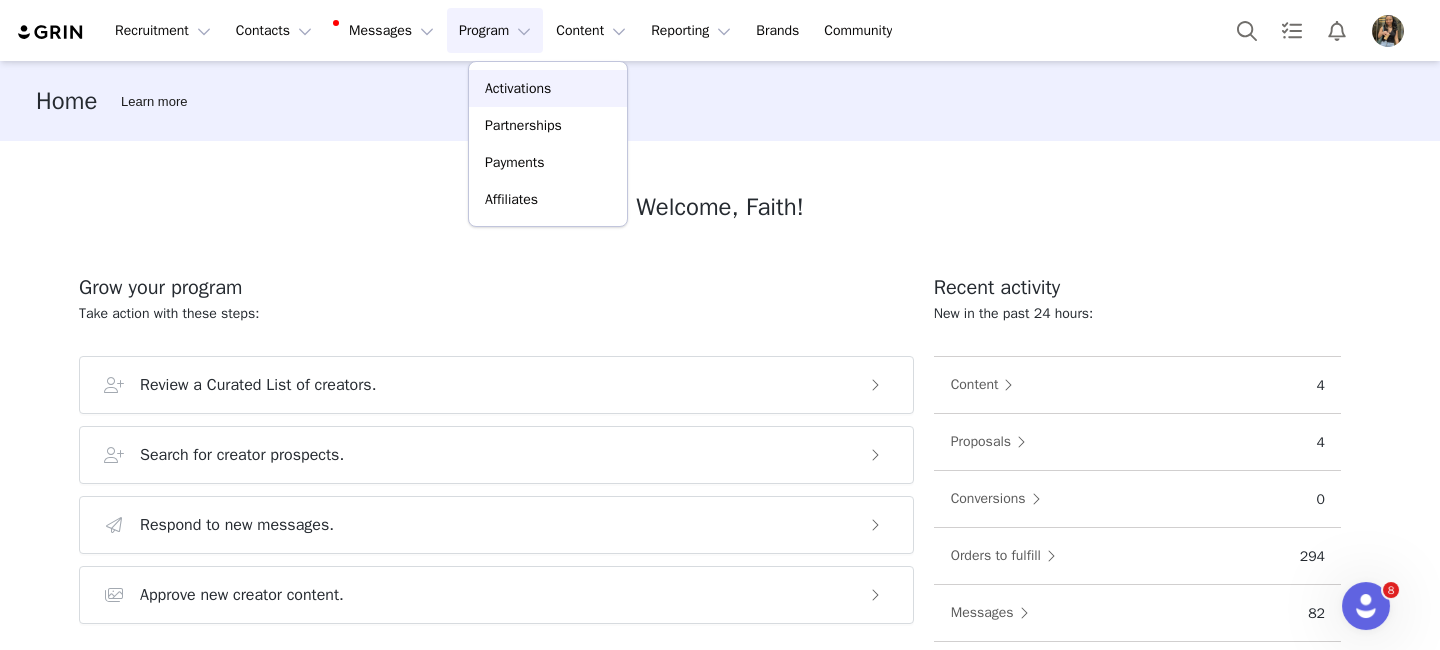 scroll, scrollTop: 0, scrollLeft: 0, axis: both 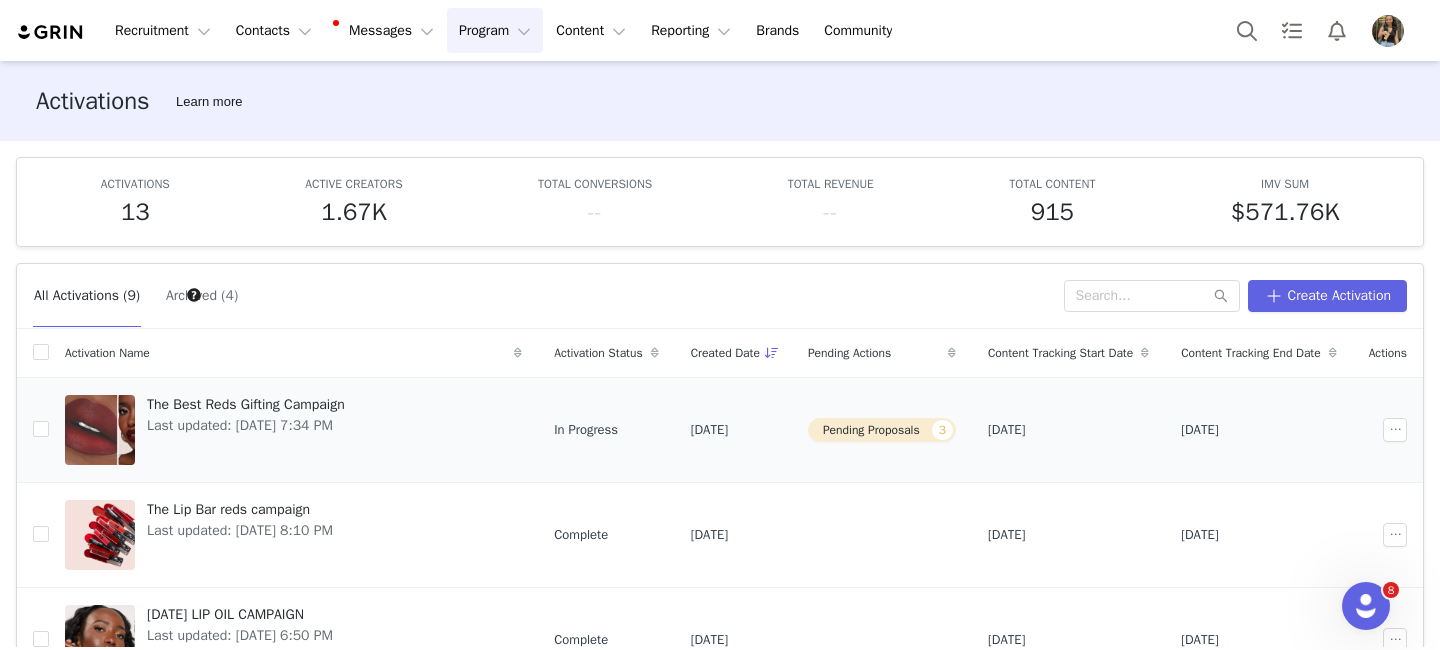 click on "Pending Proposals 3" at bounding box center (882, 430) 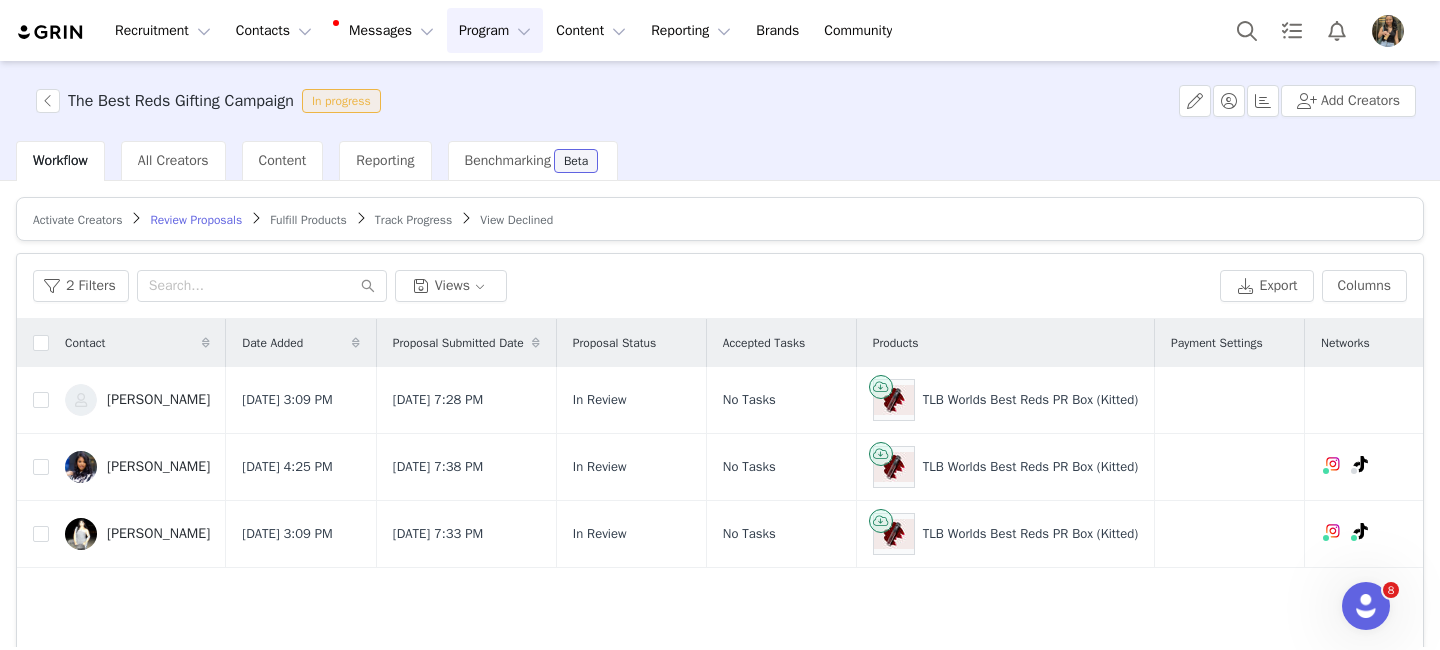 click at bounding box center (33, 343) 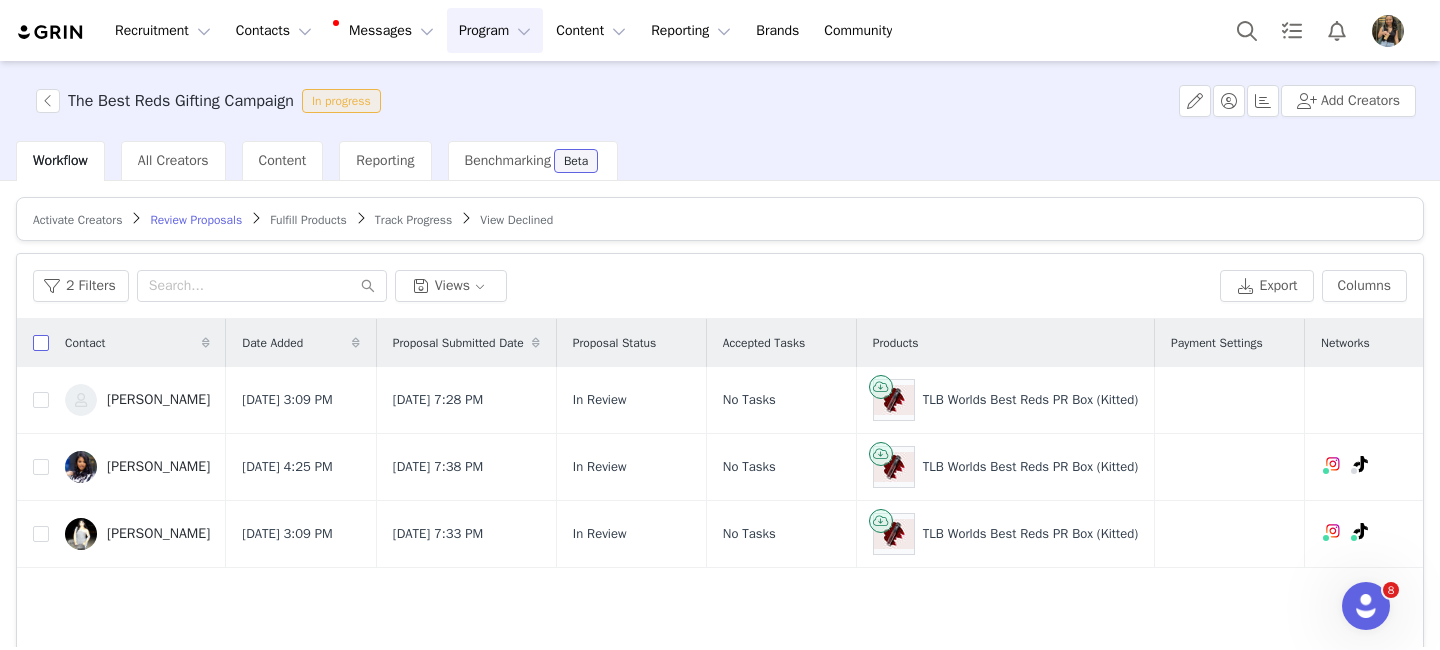 click at bounding box center [41, 343] 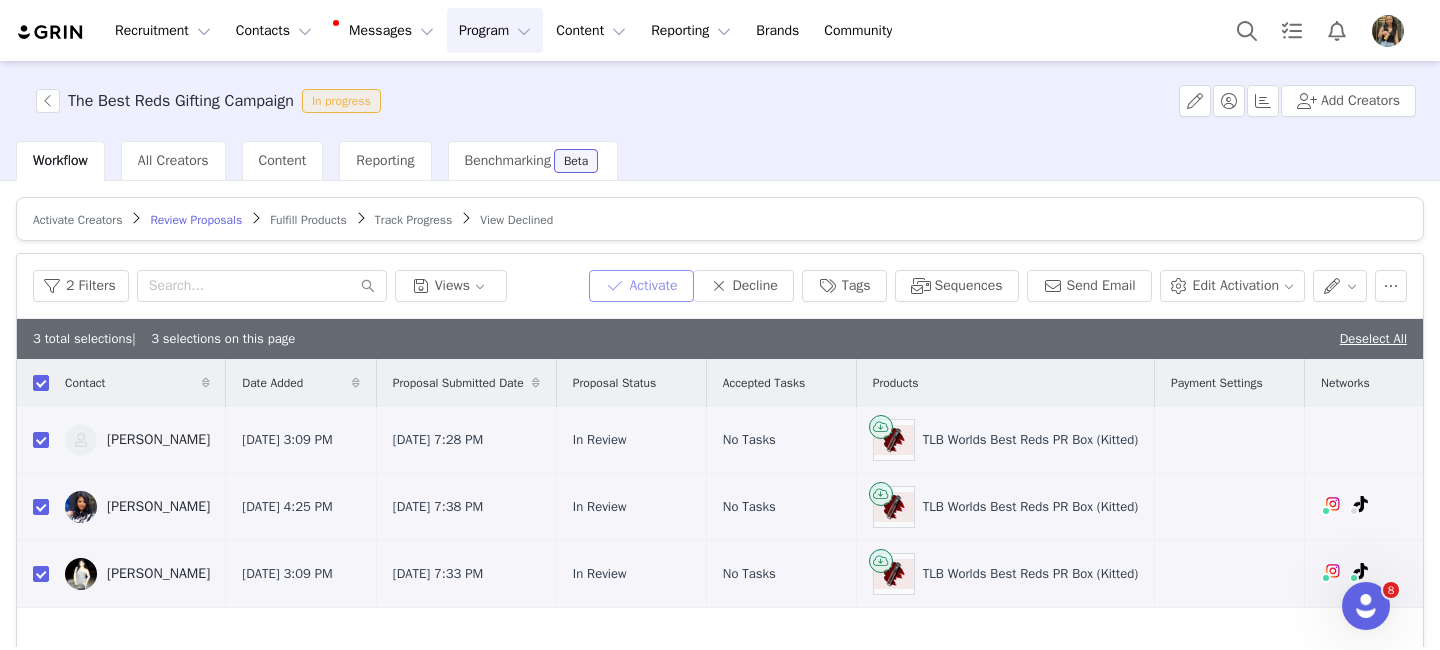 click on "Activate" at bounding box center (641, 286) 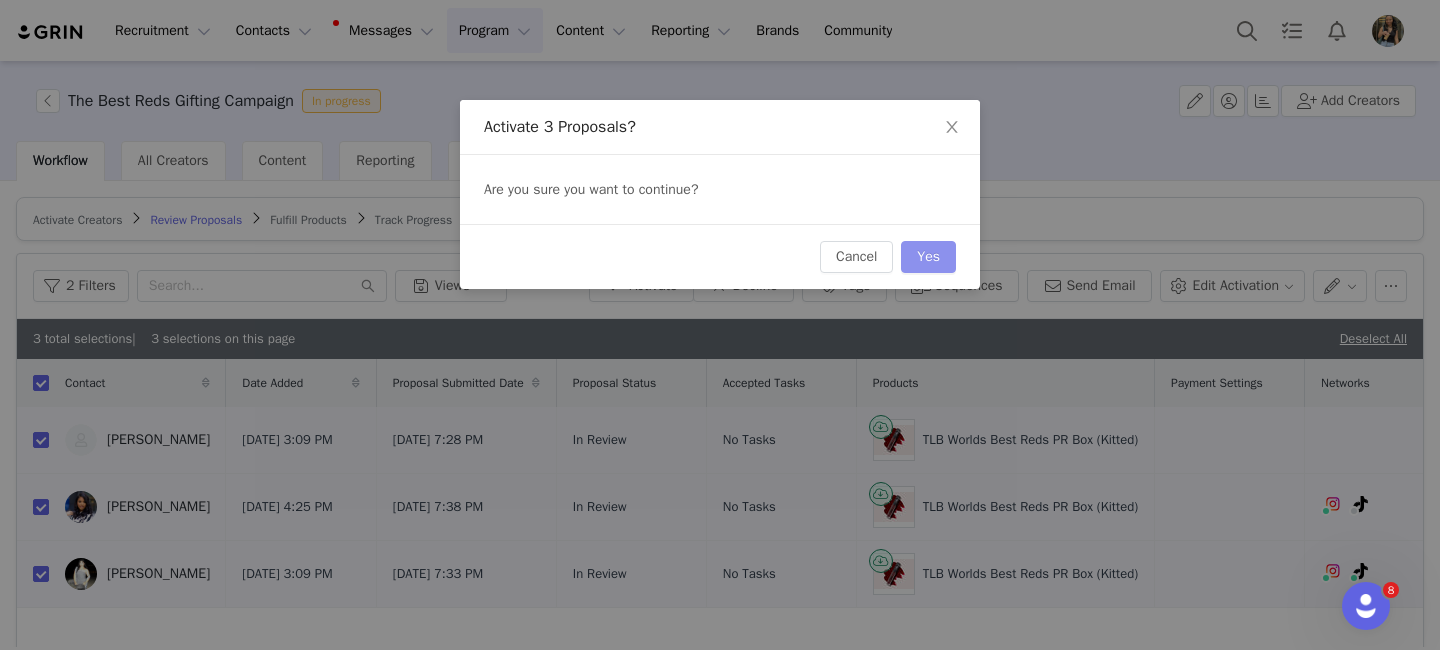 click on "Yes" at bounding box center [928, 257] 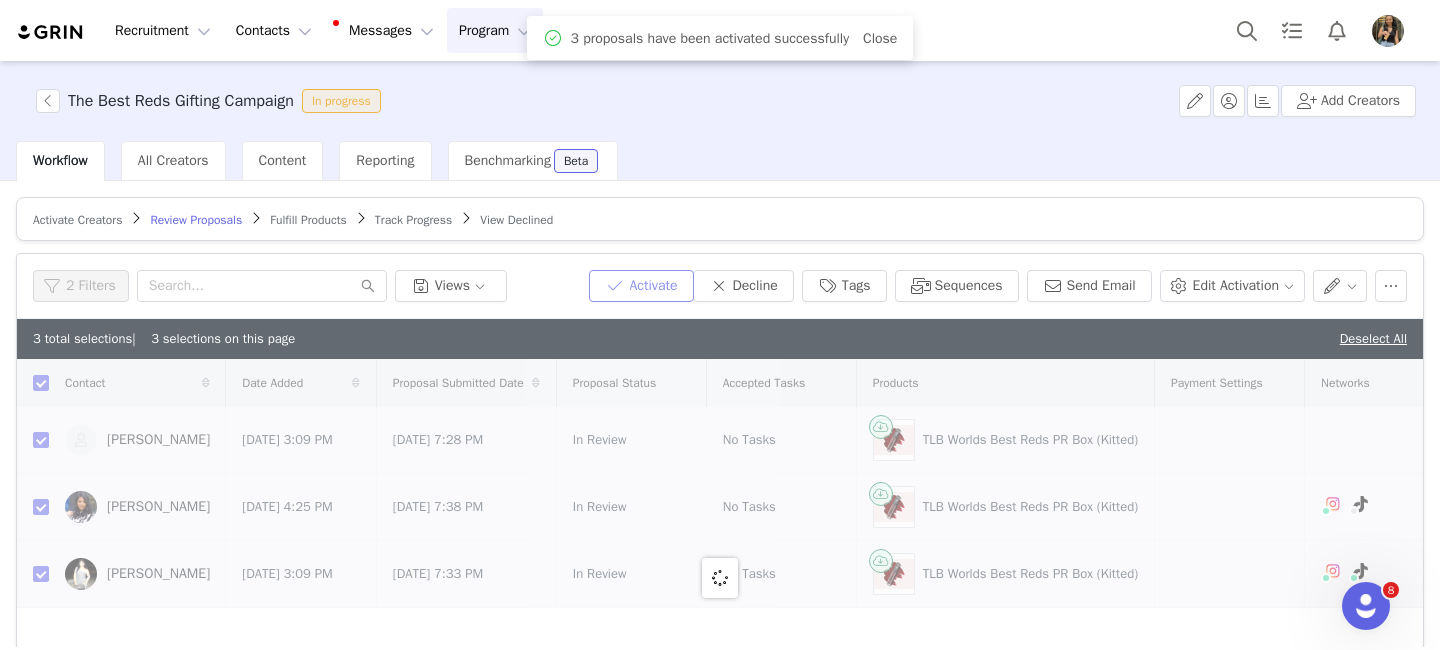checkbox on "false" 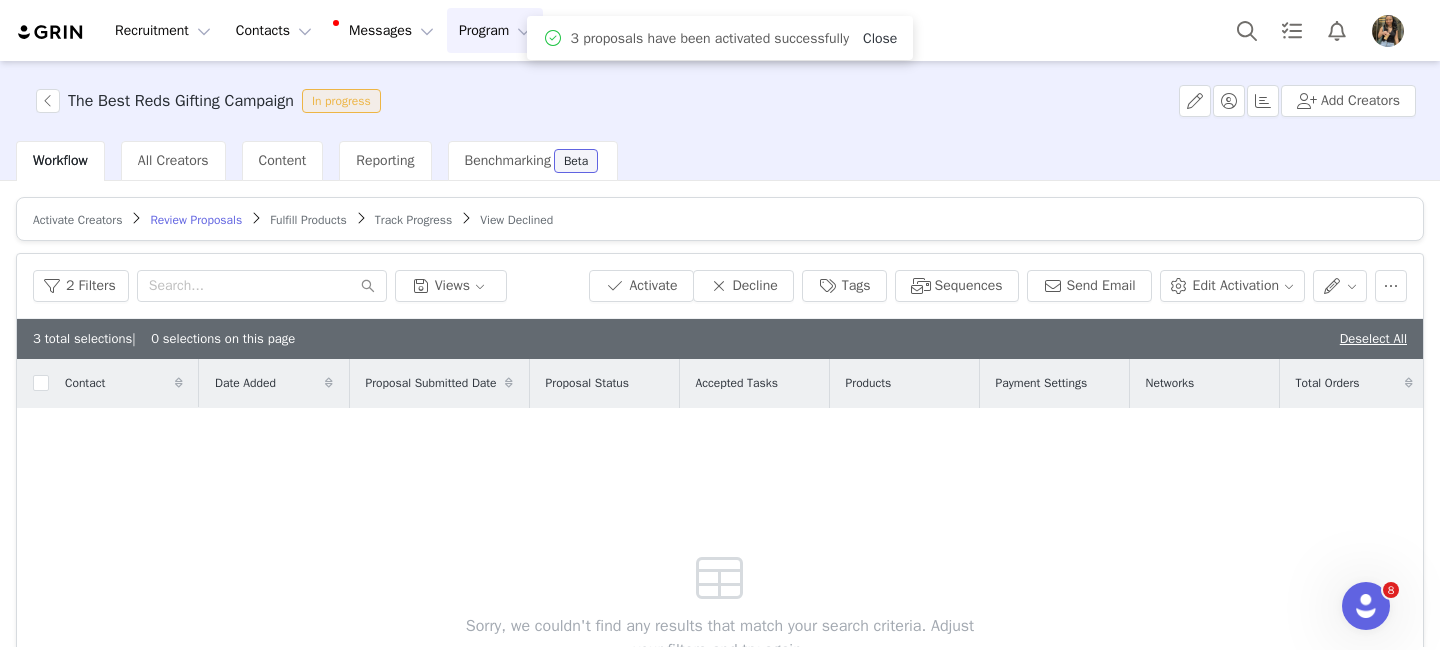 click on "Close" at bounding box center [880, 38] 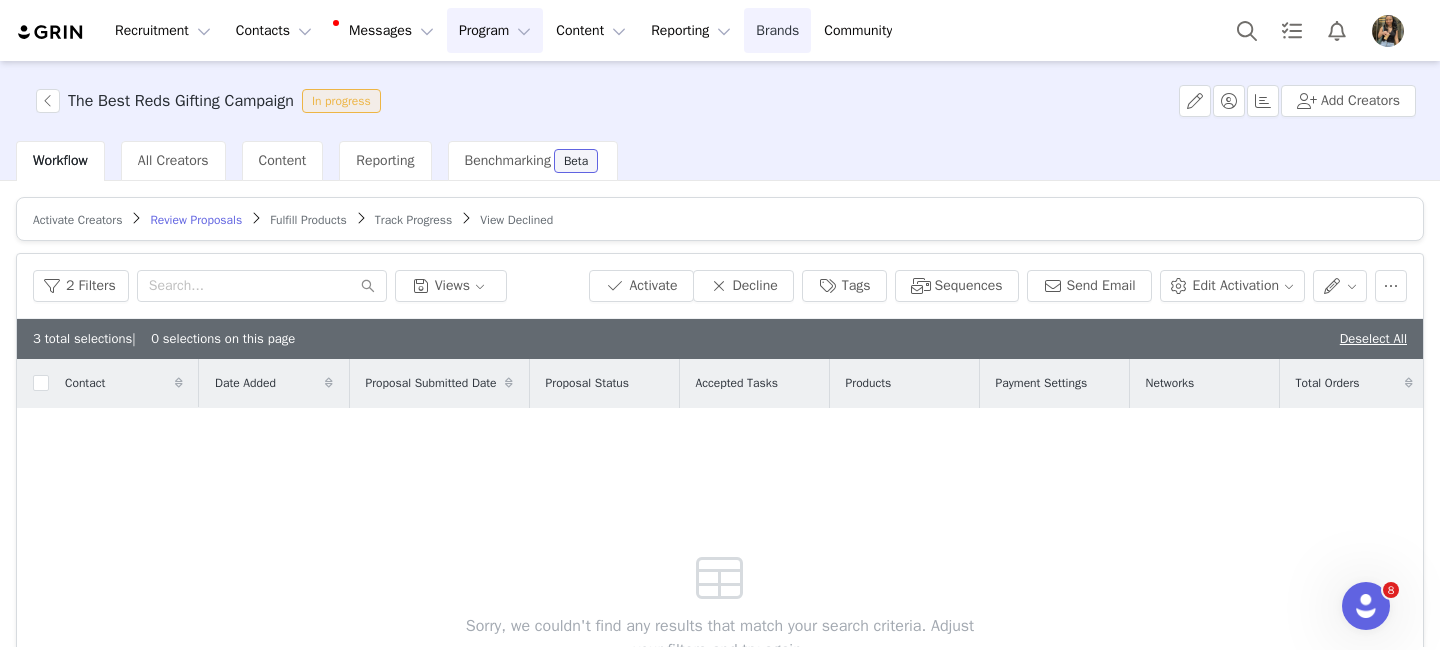 click on "Brands Brands" at bounding box center (777, 30) 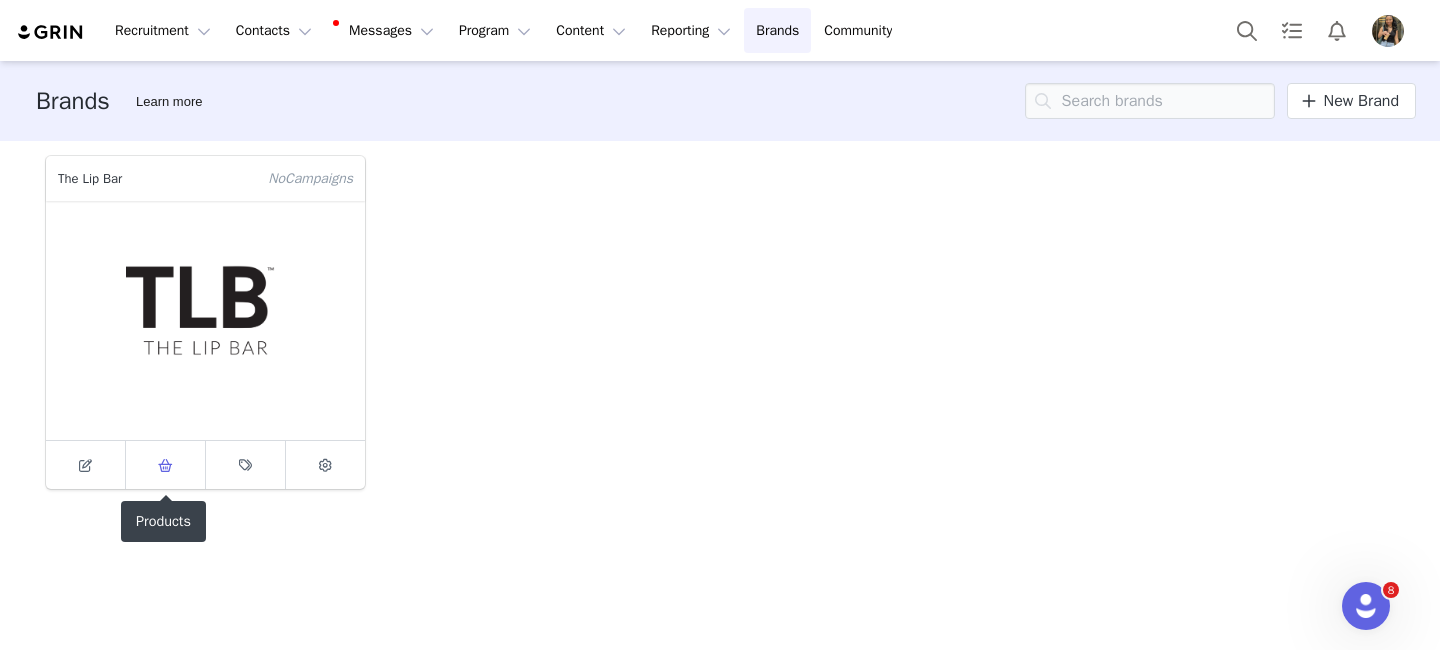 click at bounding box center [165, 465] 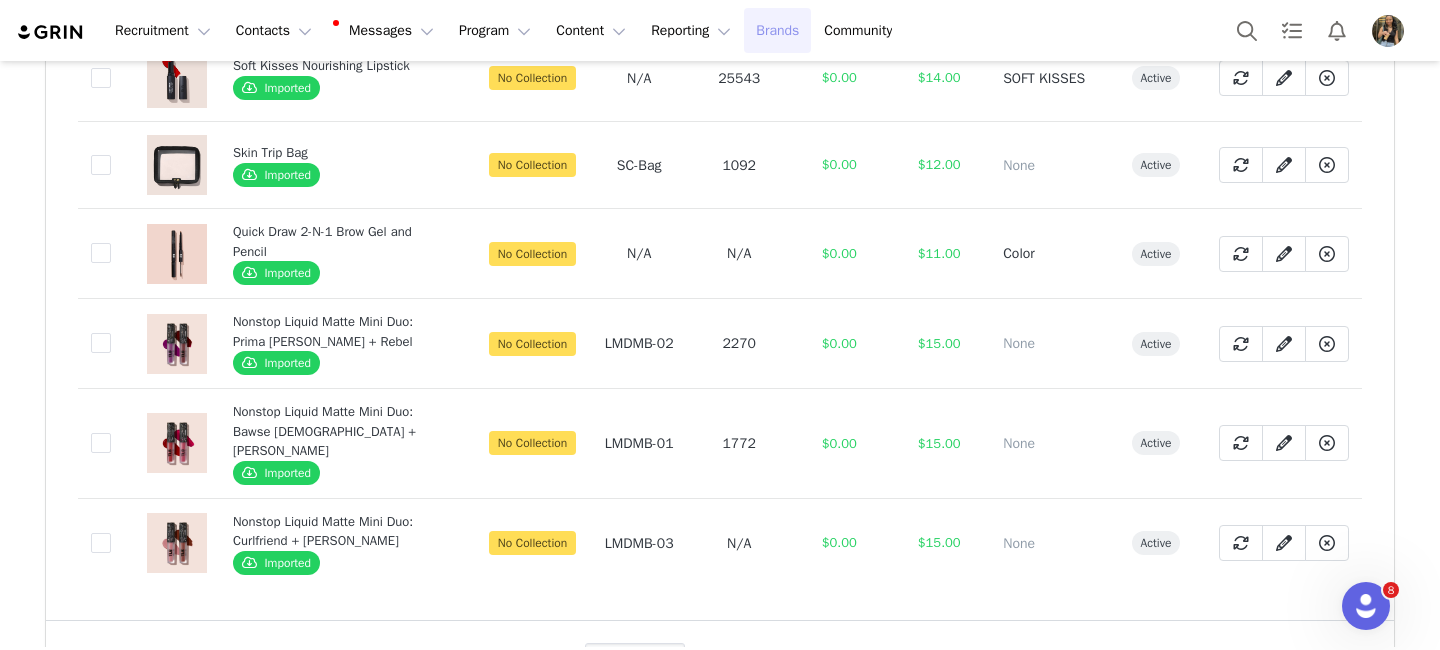 scroll, scrollTop: 2022, scrollLeft: 0, axis: vertical 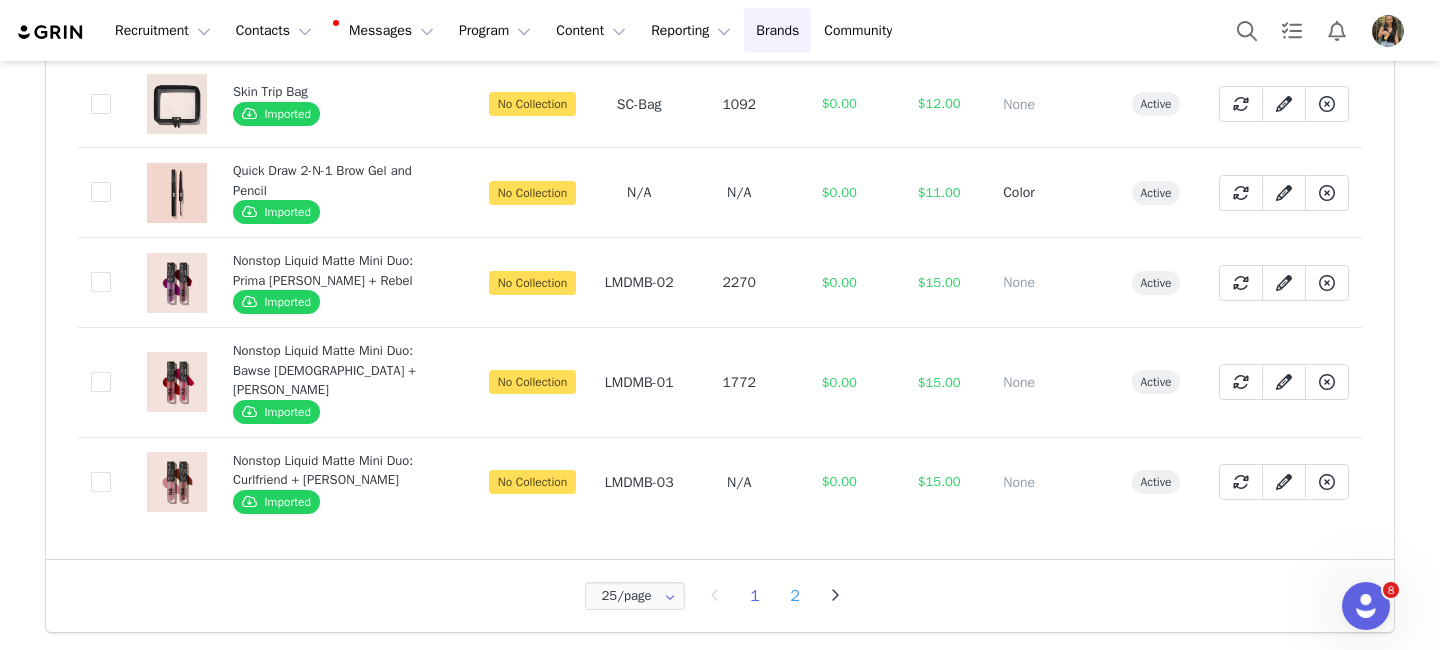 click on "2" at bounding box center (795, 596) 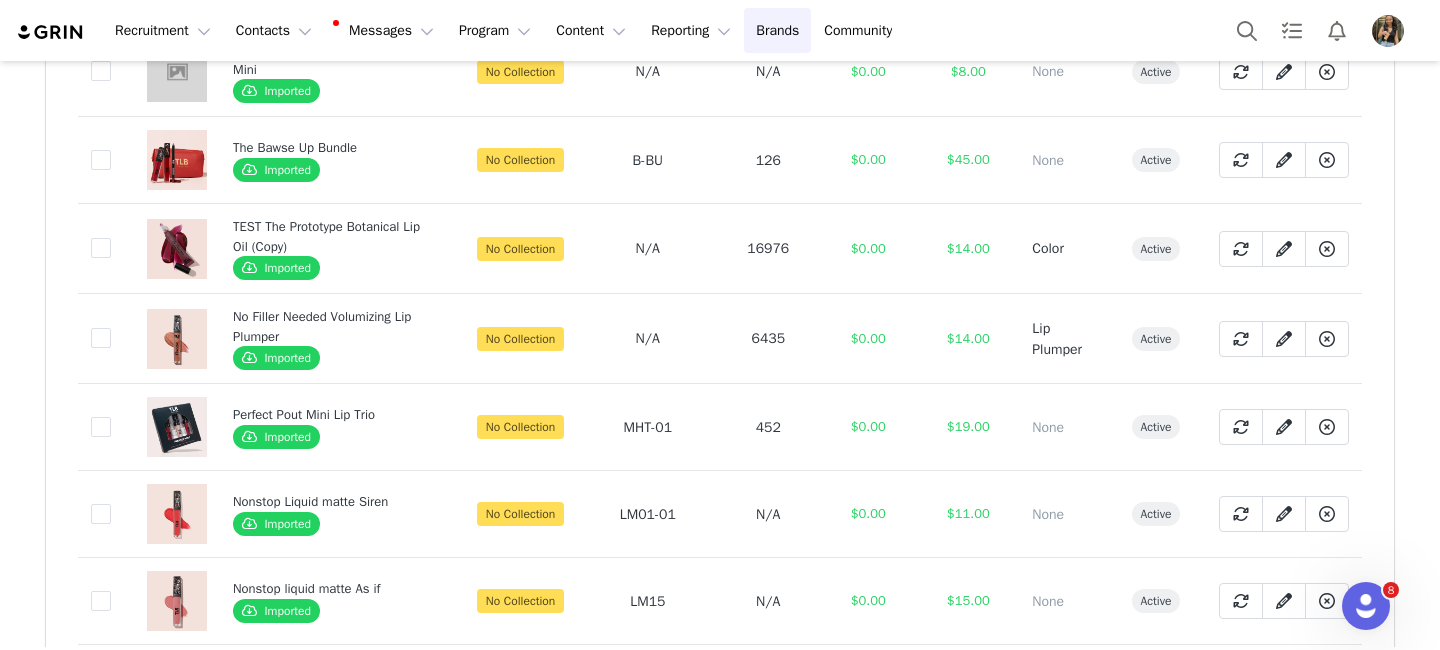 scroll, scrollTop: 2006, scrollLeft: 0, axis: vertical 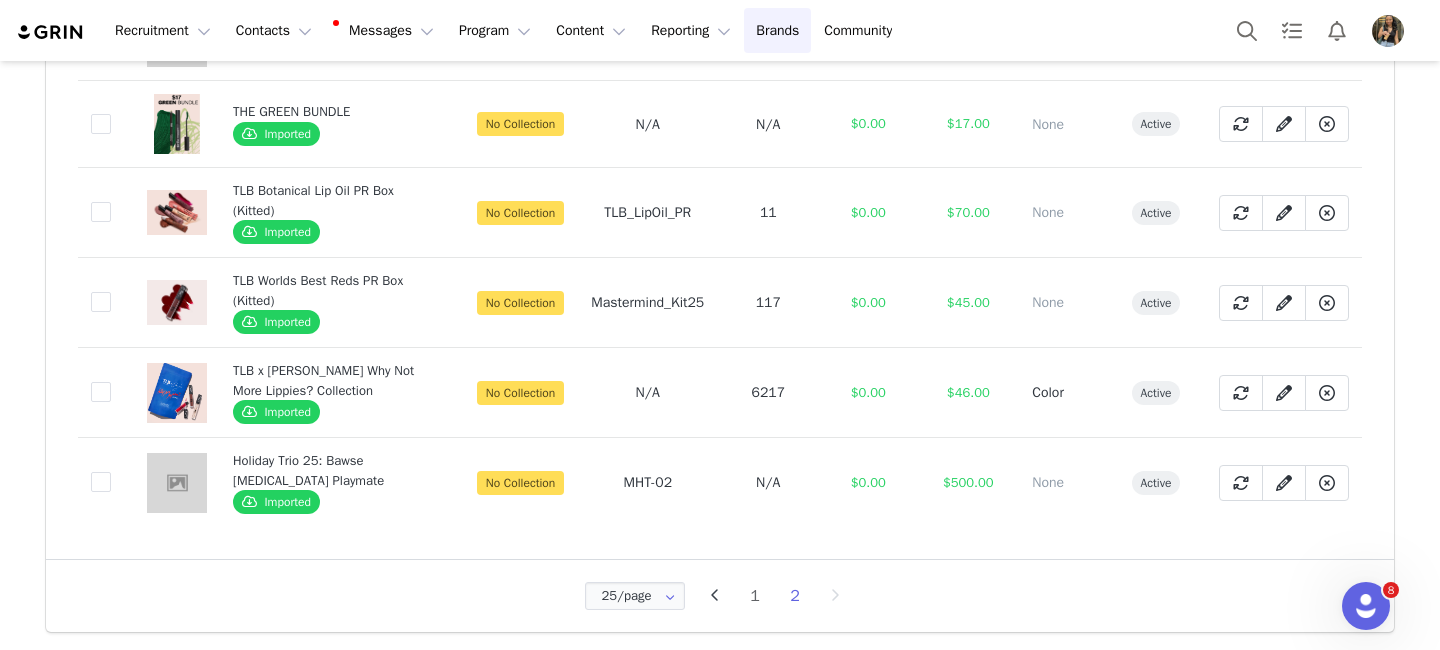 click on "2" at bounding box center [795, 596] 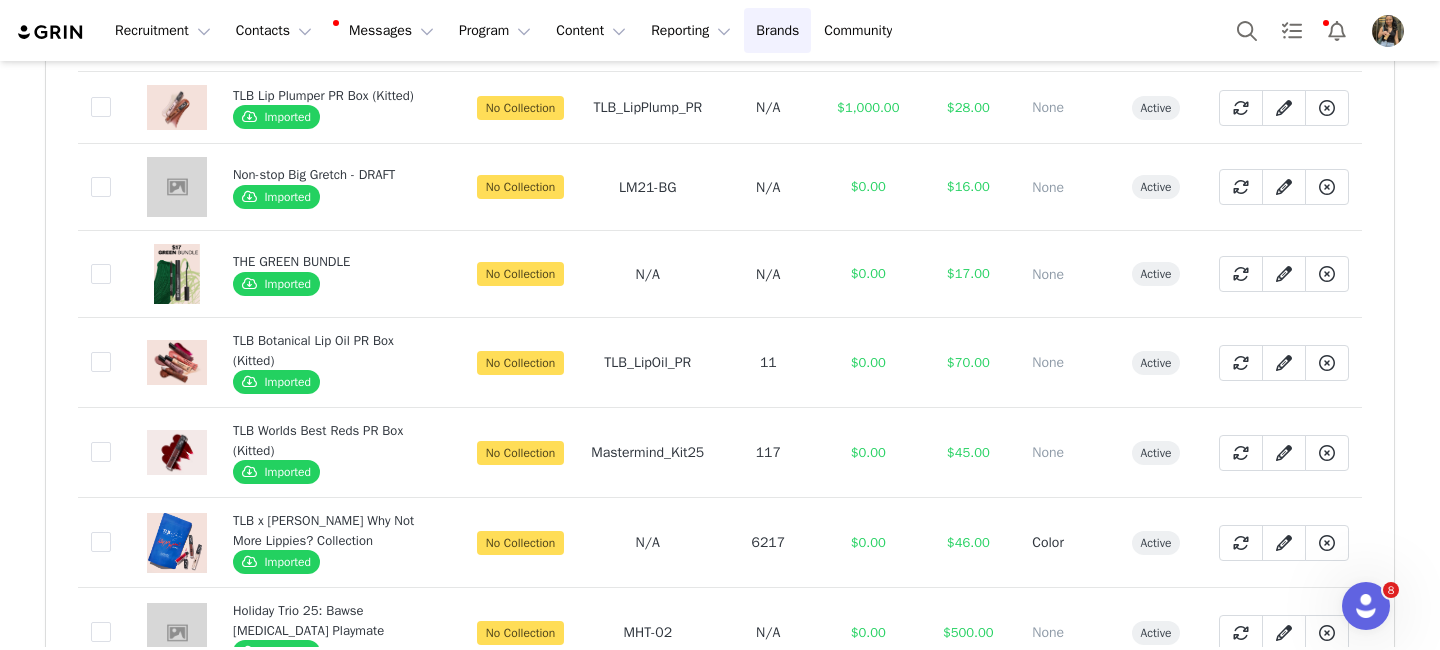 scroll, scrollTop: 1819, scrollLeft: 0, axis: vertical 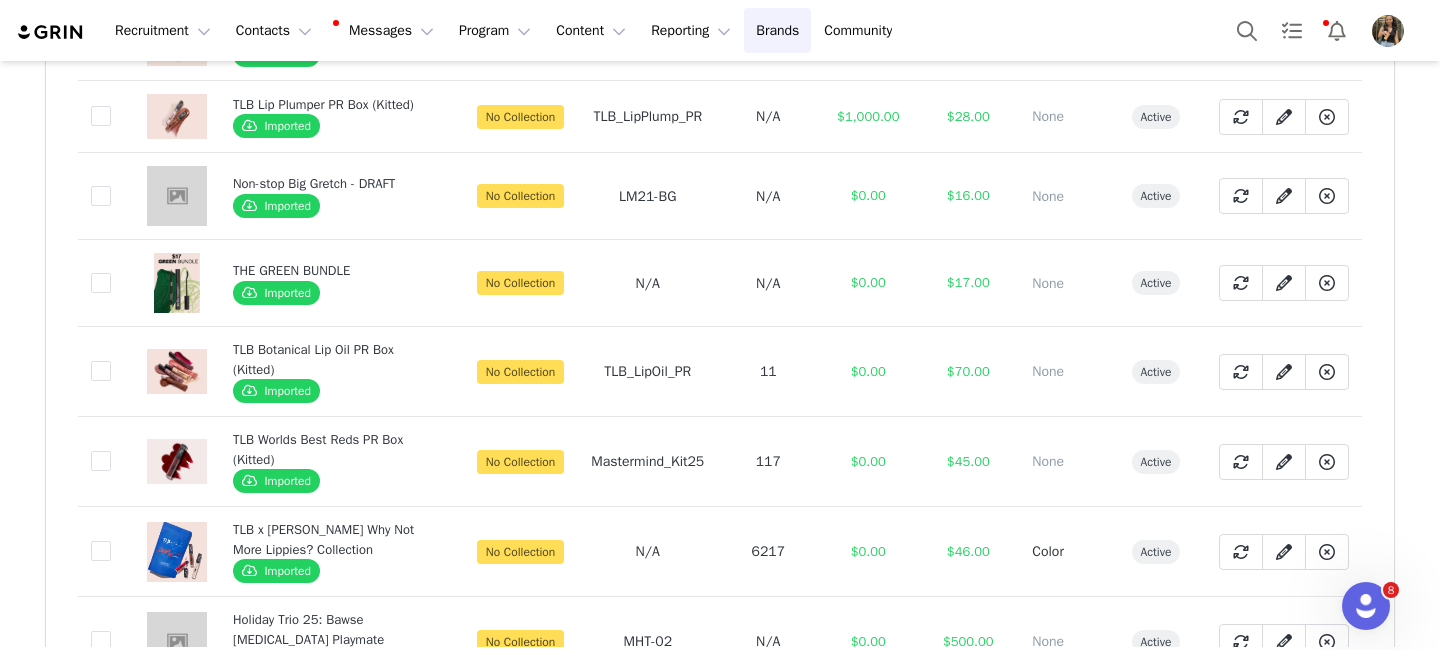 click at bounding box center [177, 283] 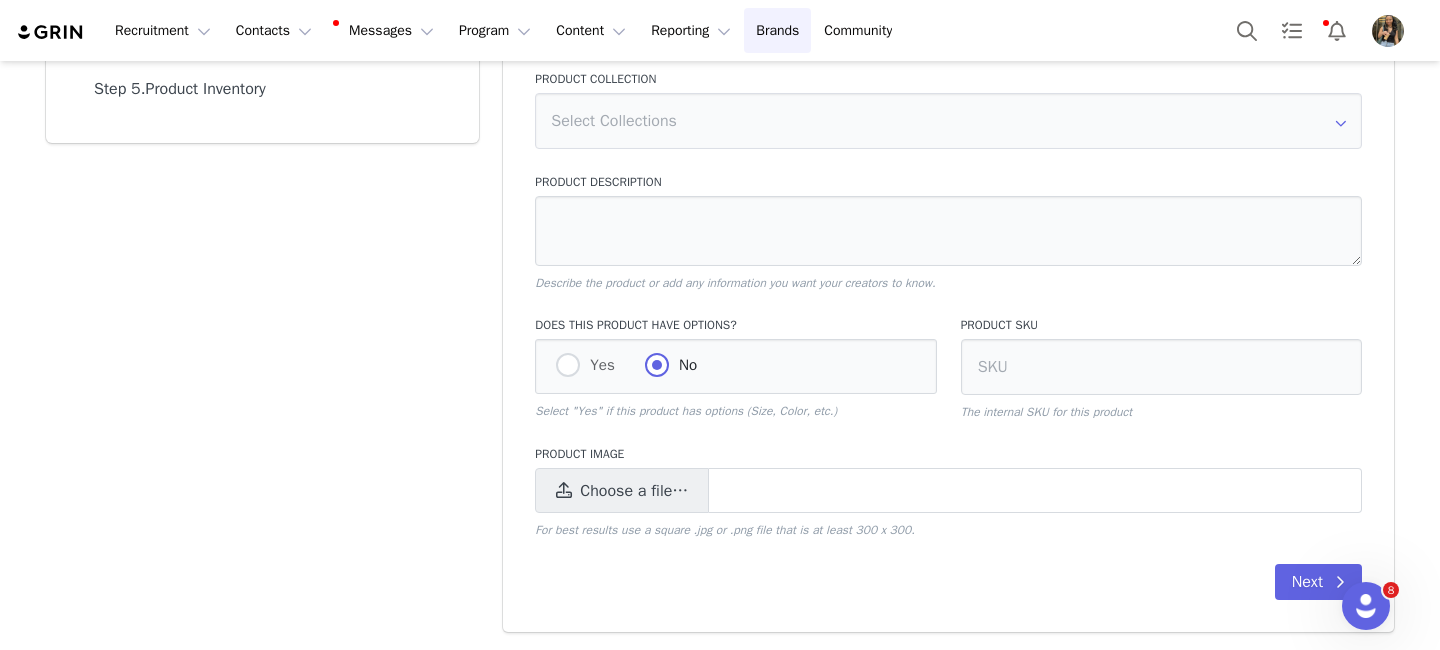 type on "THE GREEN BUNDLE" 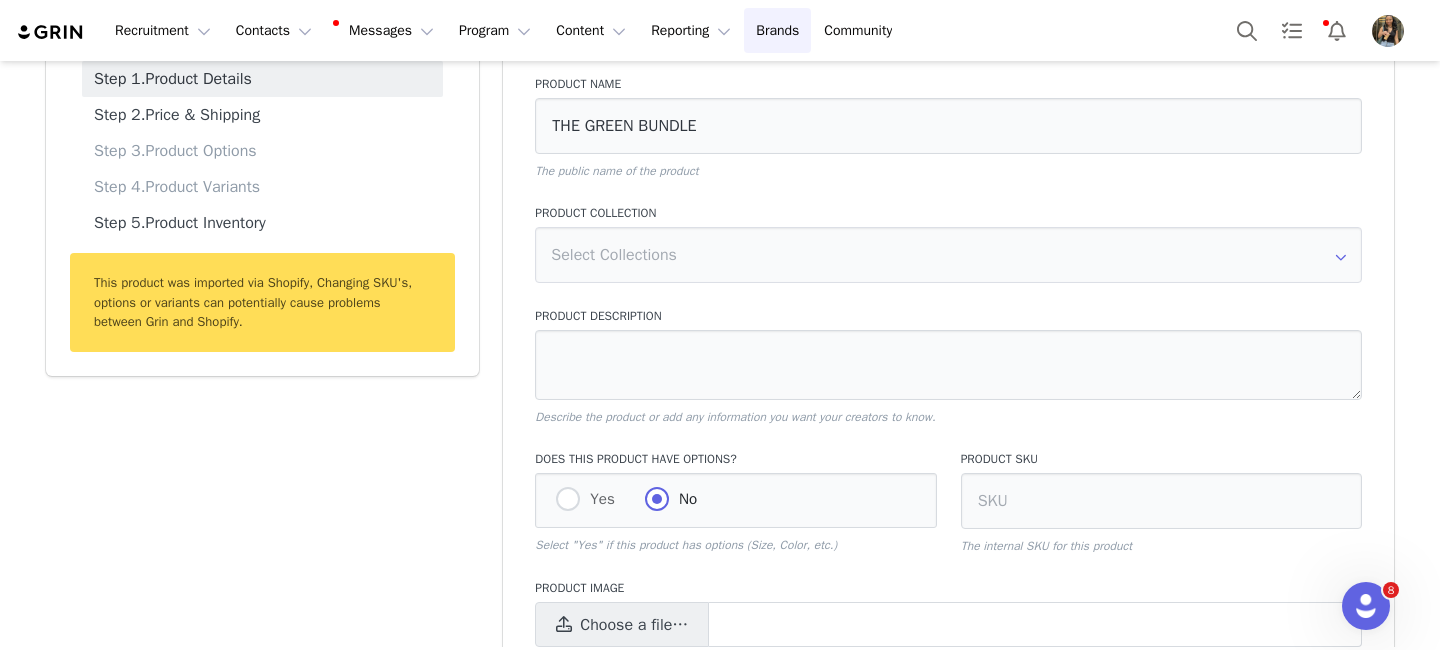 scroll, scrollTop: 576, scrollLeft: 0, axis: vertical 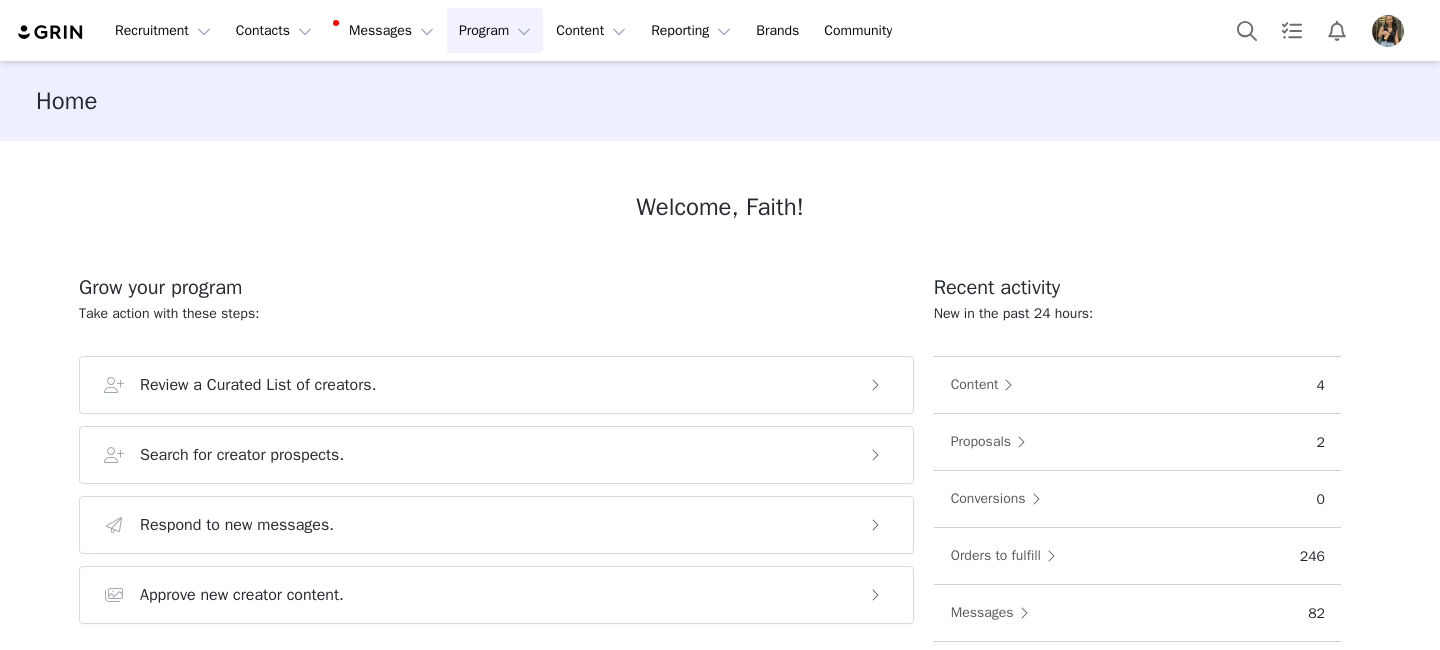 click on "Program Program" at bounding box center [495, 30] 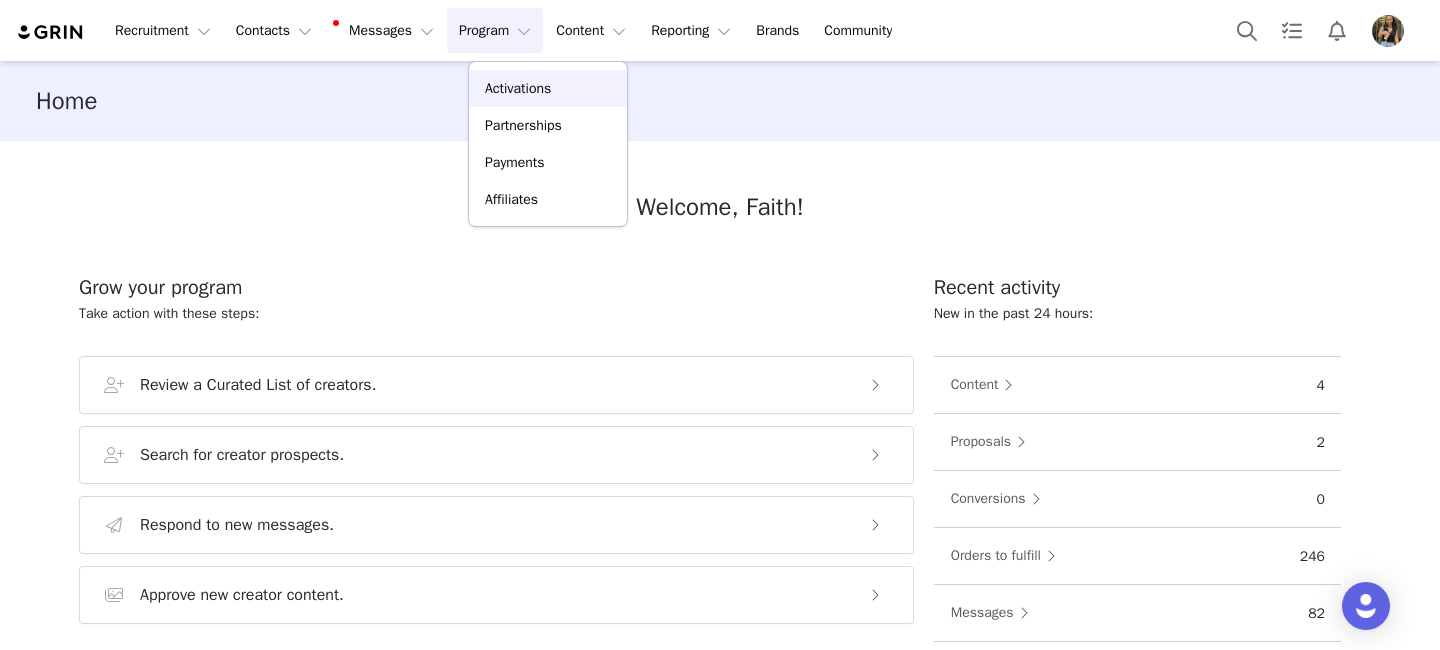 click on "Activations" at bounding box center (518, 88) 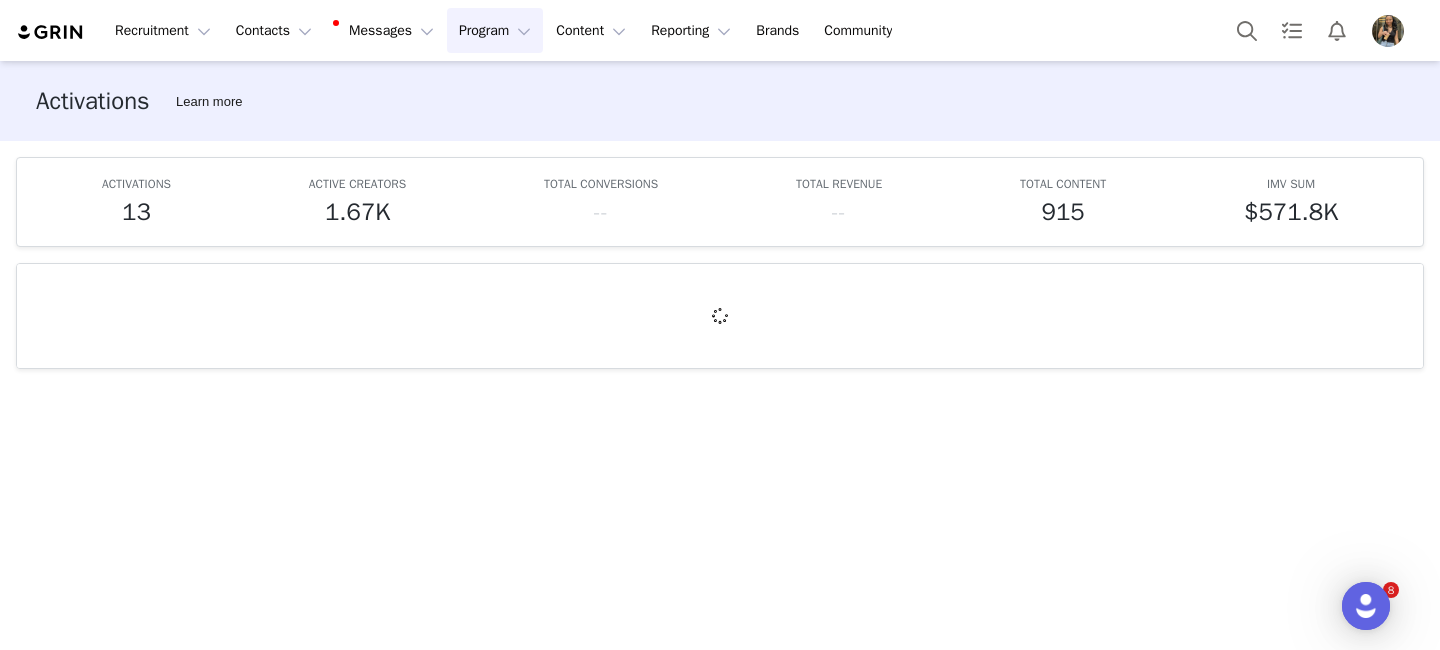 scroll, scrollTop: 0, scrollLeft: 0, axis: both 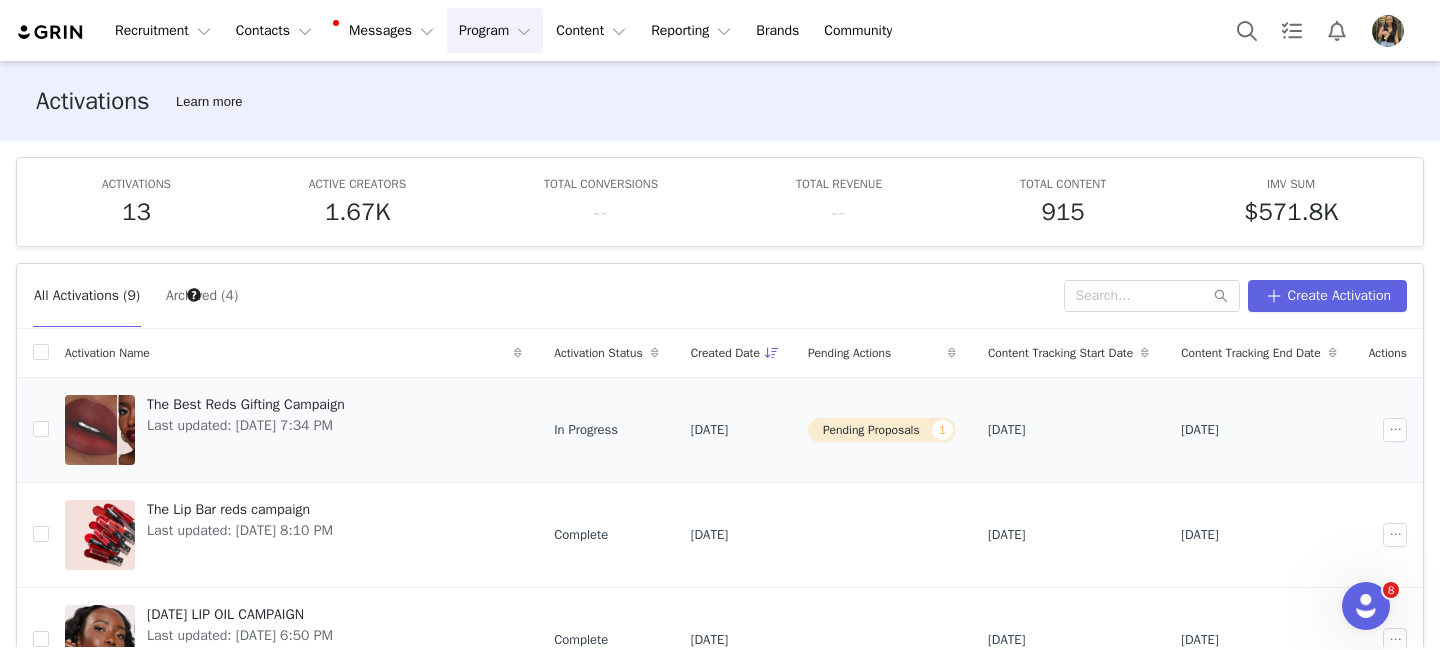 click on "Pending Proposals 1" at bounding box center [882, 430] 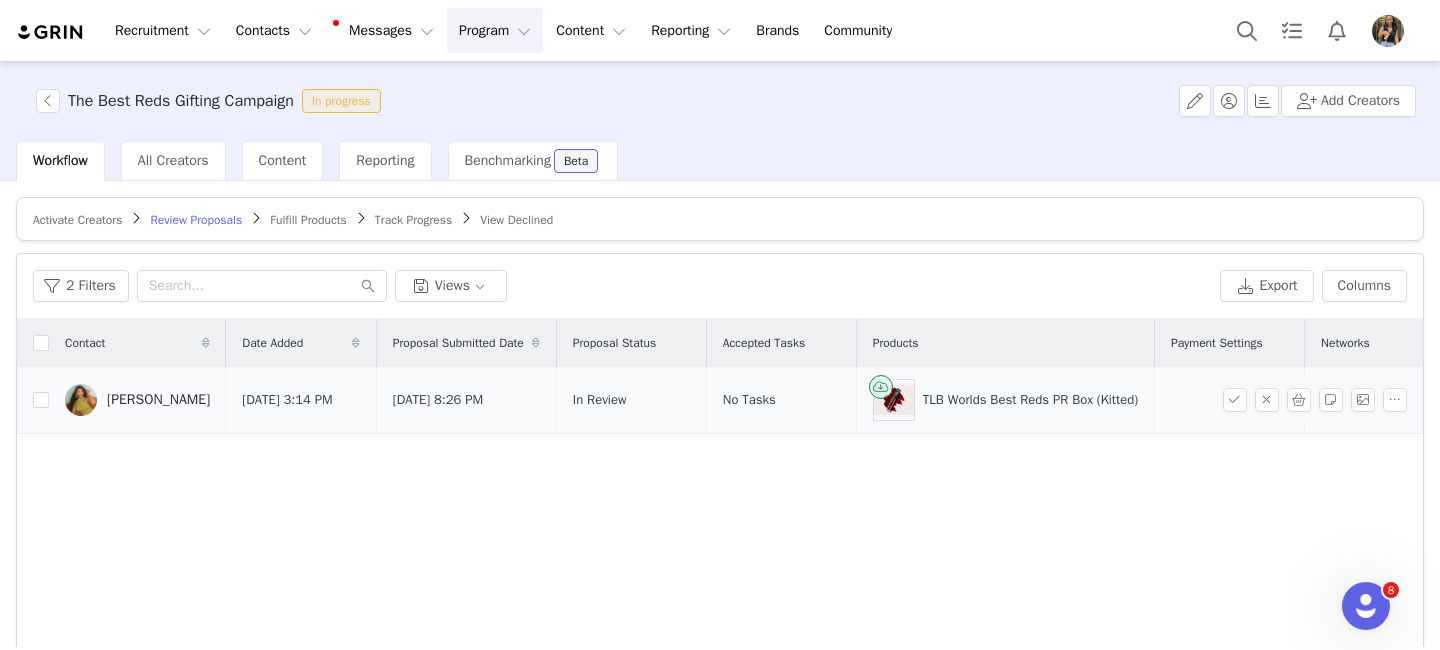 click at bounding box center (33, 400) 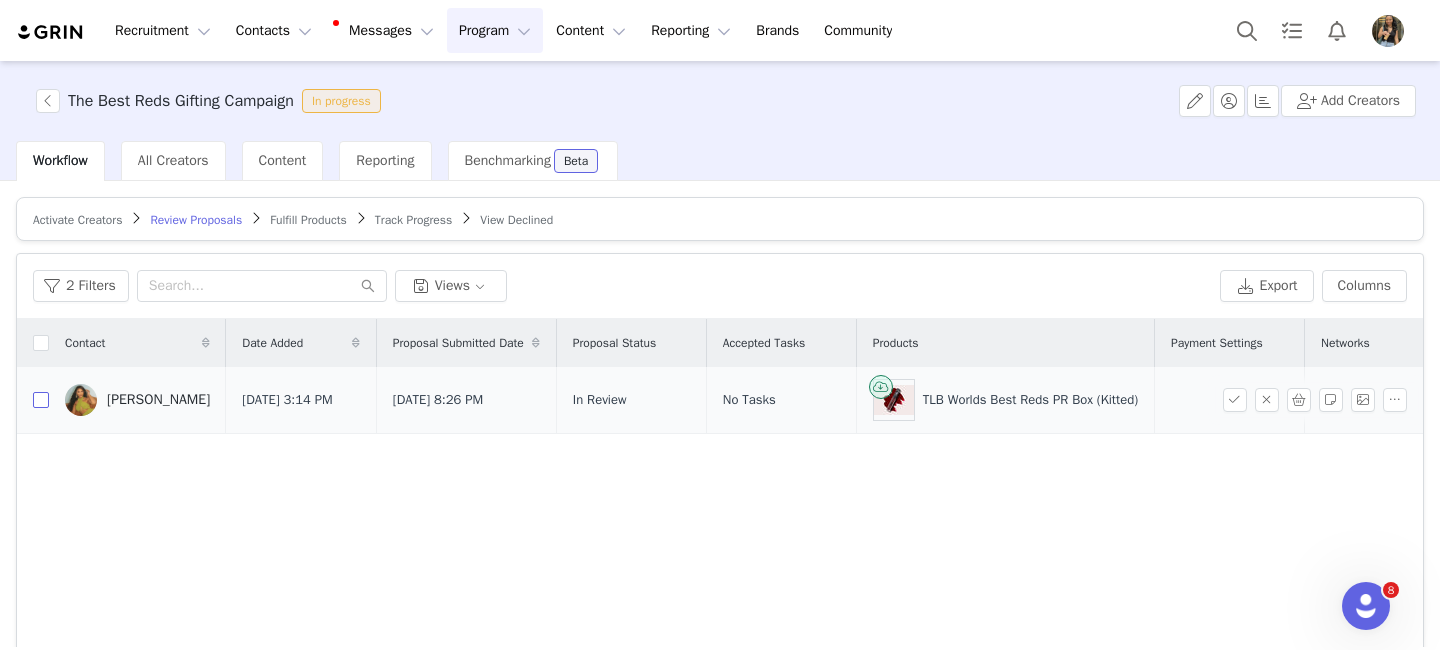click at bounding box center [41, 400] 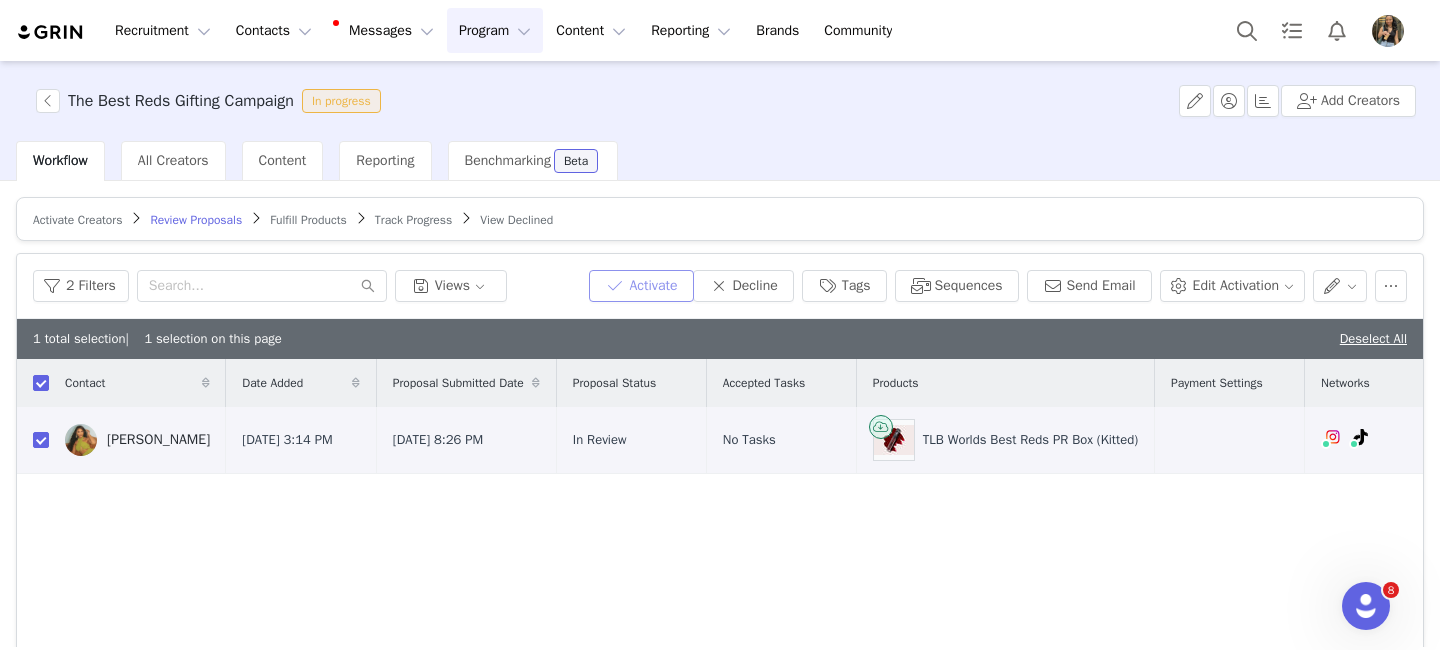 click on "Activate" at bounding box center (641, 286) 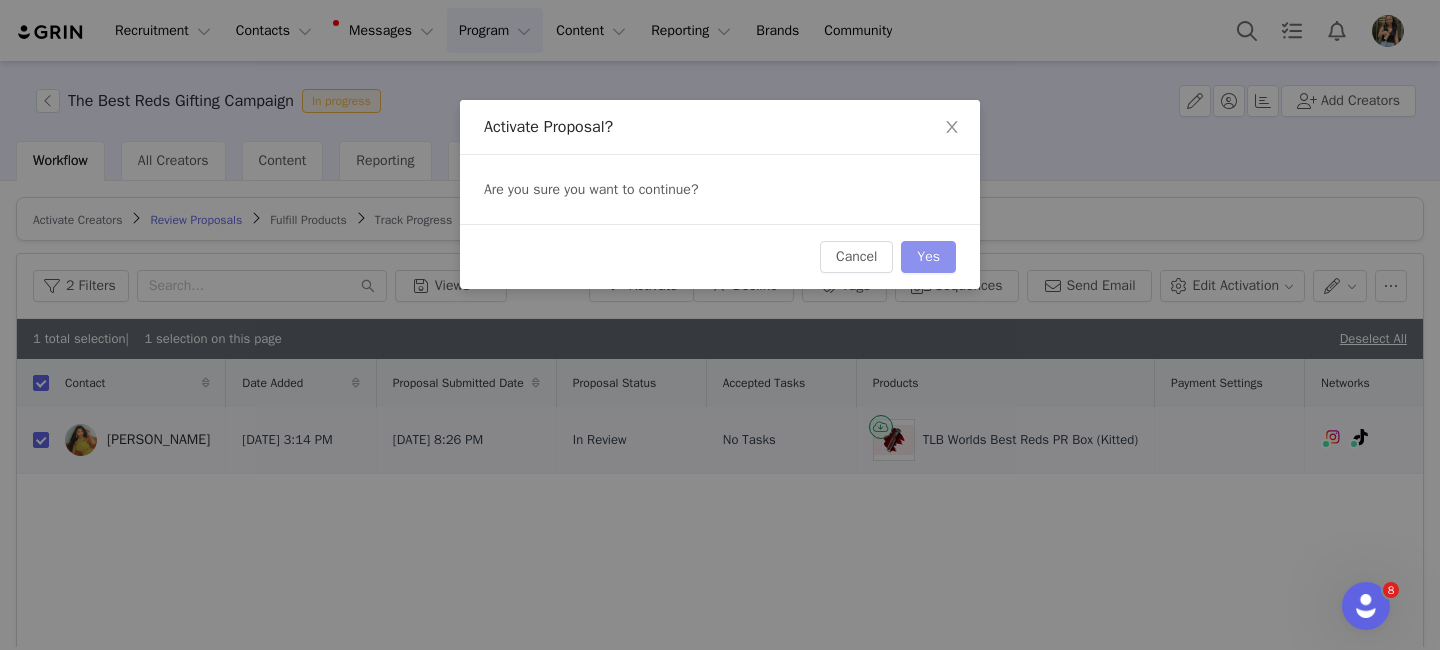 click on "Yes" at bounding box center (928, 257) 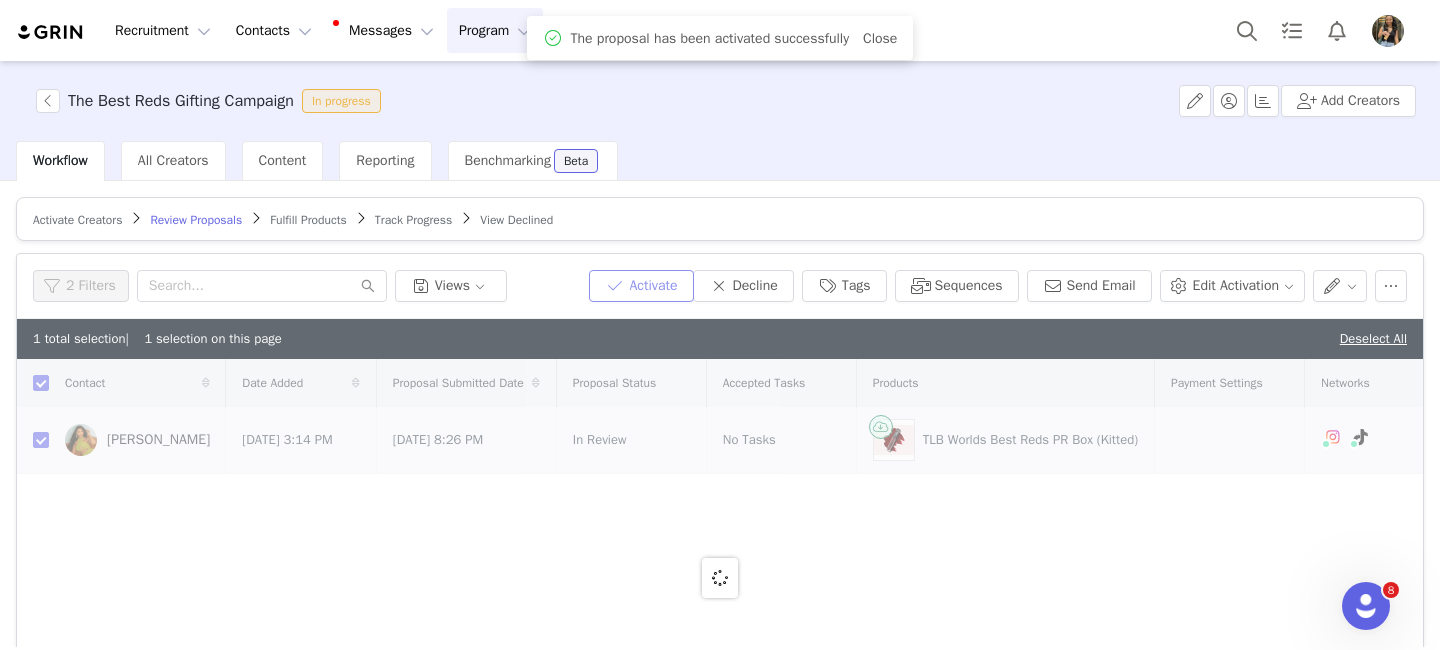 checkbox on "false" 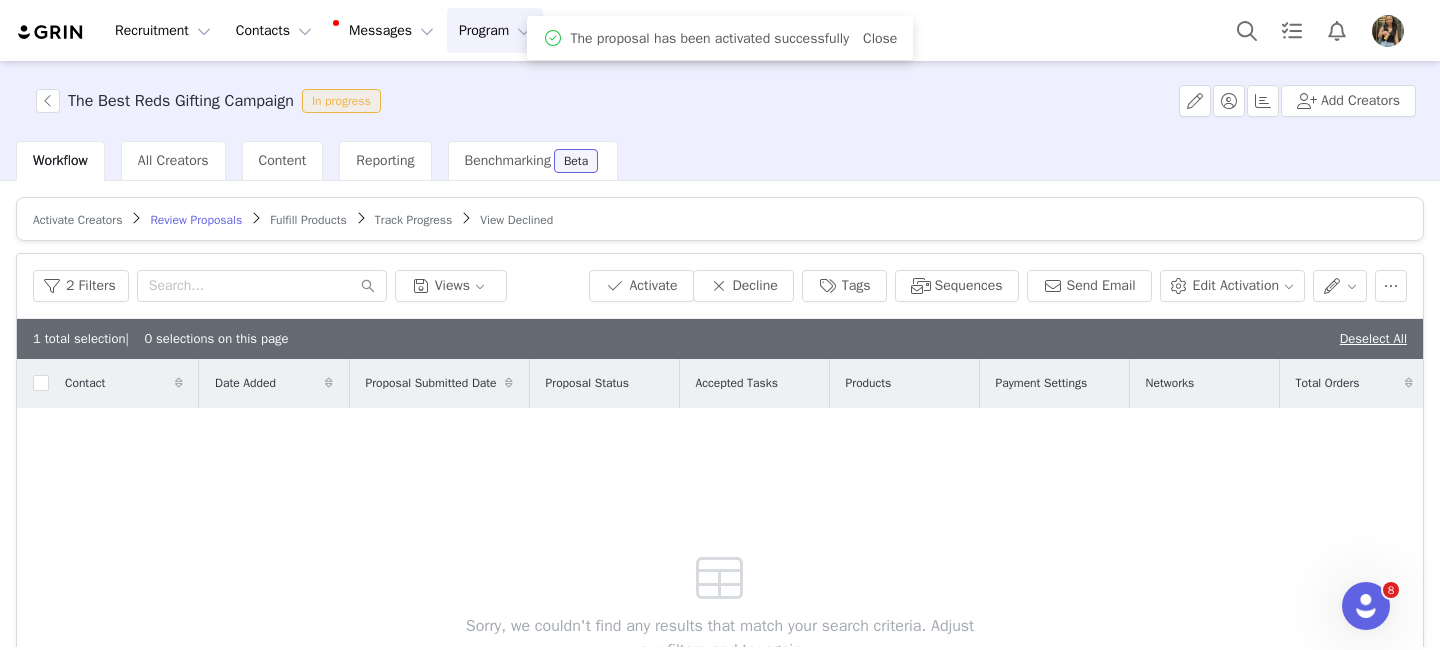 click on "Activate Creators Review Proposals Fulfill Products Track Progress View Declined" at bounding box center [720, 219] 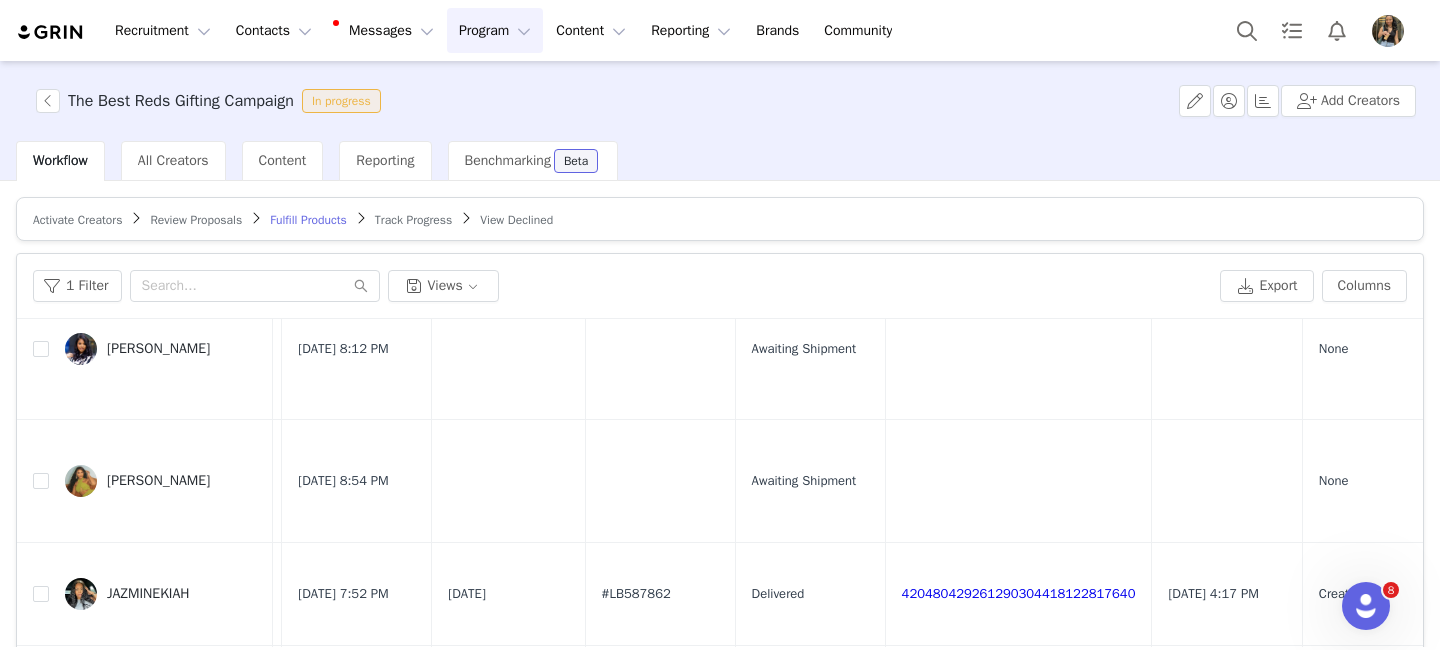 scroll, scrollTop: 548, scrollLeft: 911, axis: both 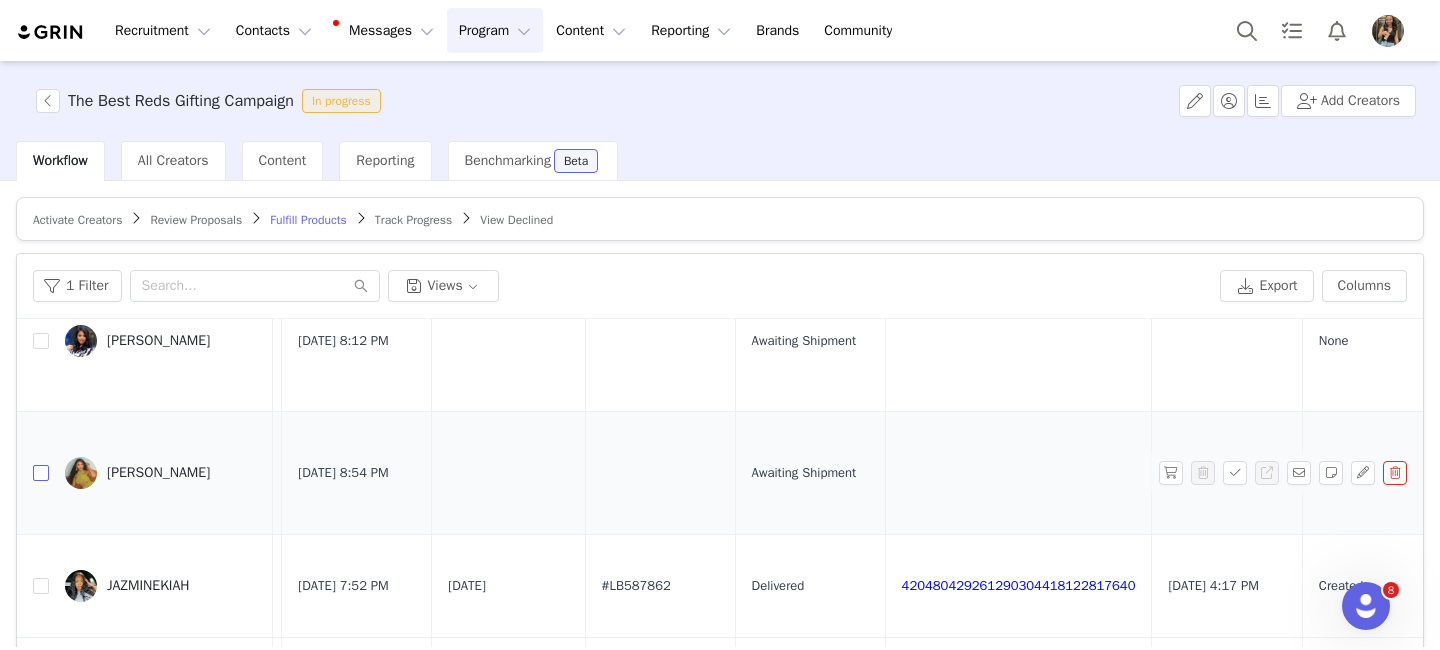 click at bounding box center [41, 473] 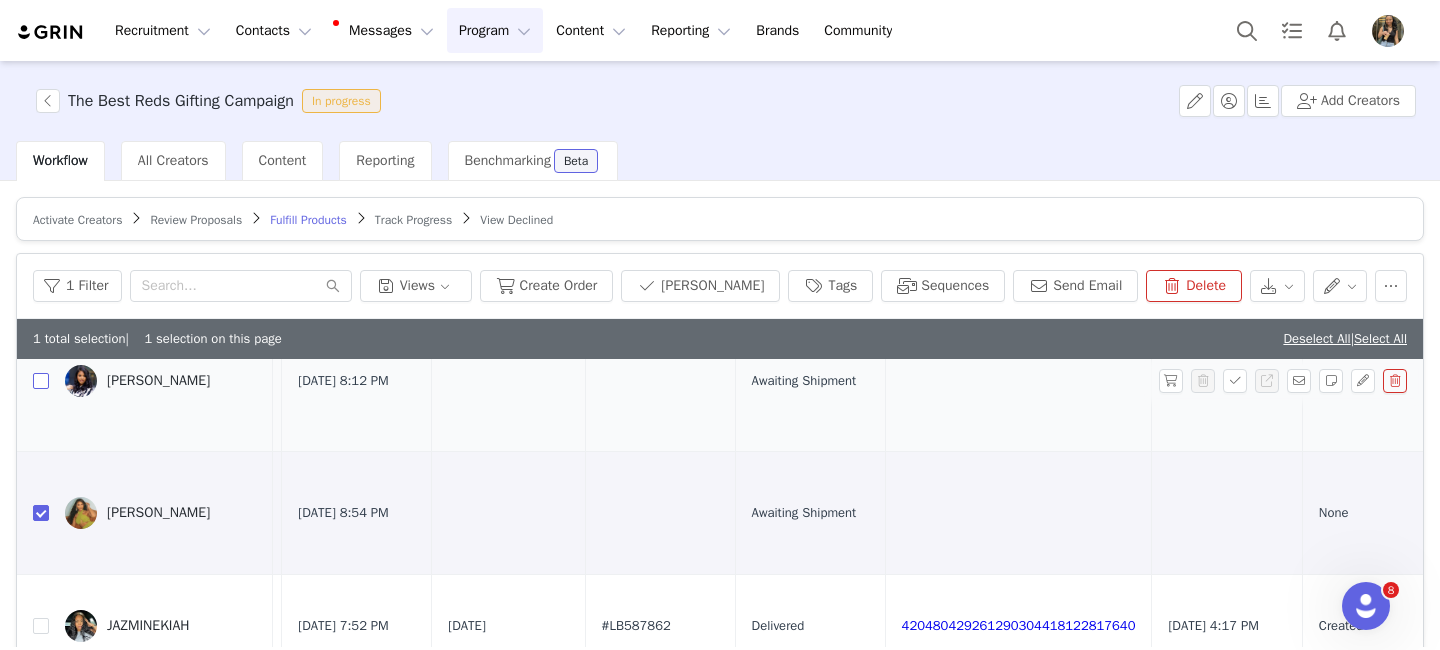 click at bounding box center [41, 381] 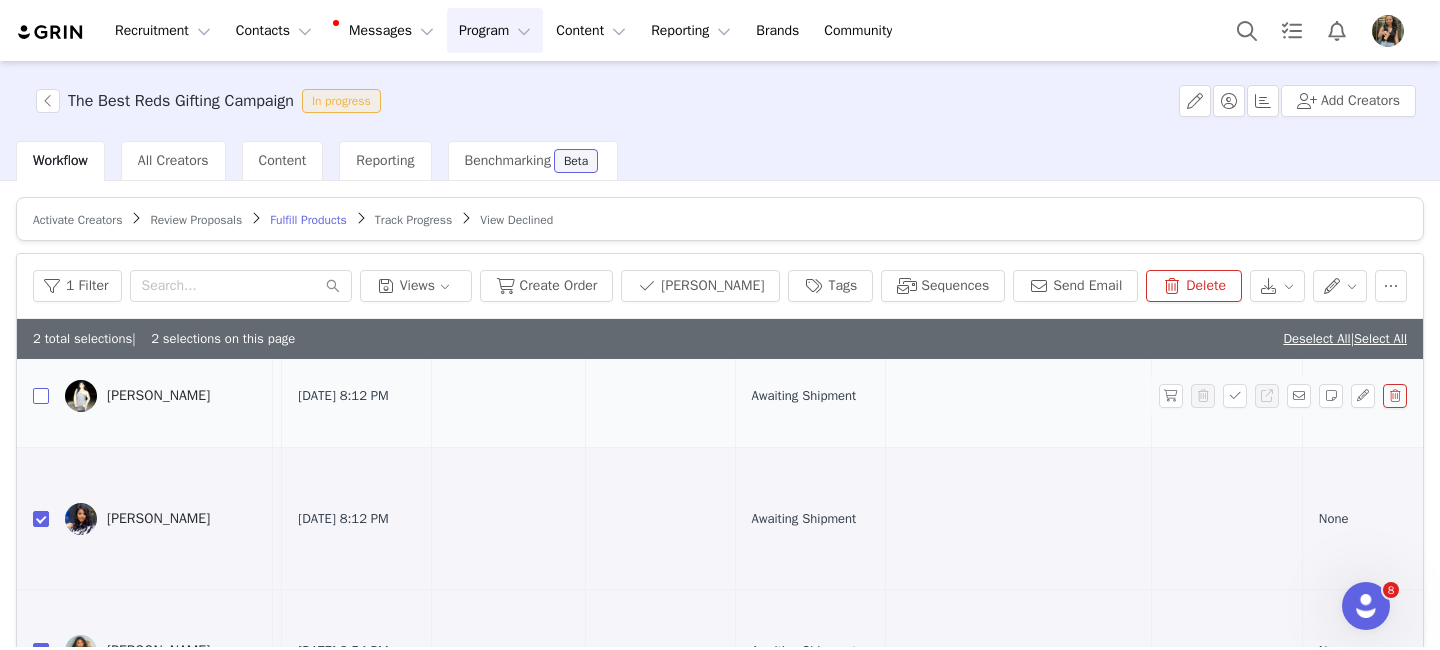 click at bounding box center [41, 396] 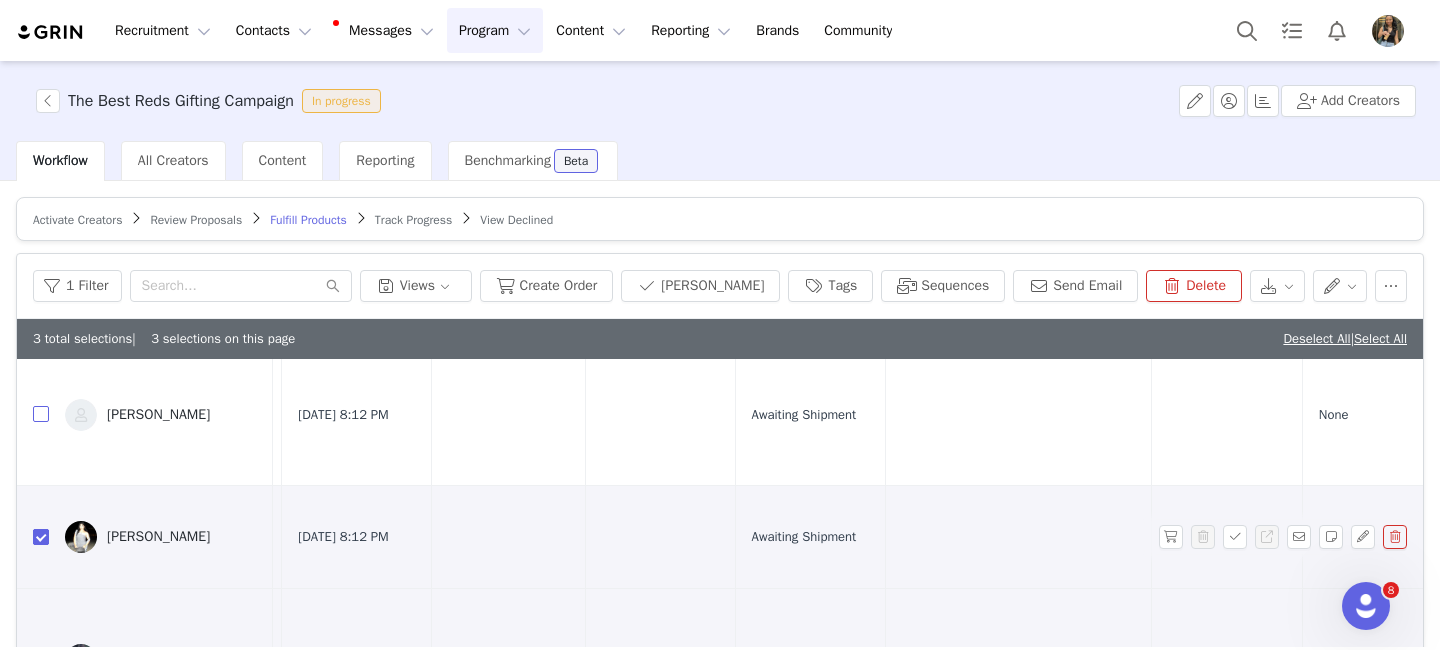 click at bounding box center [41, 414] 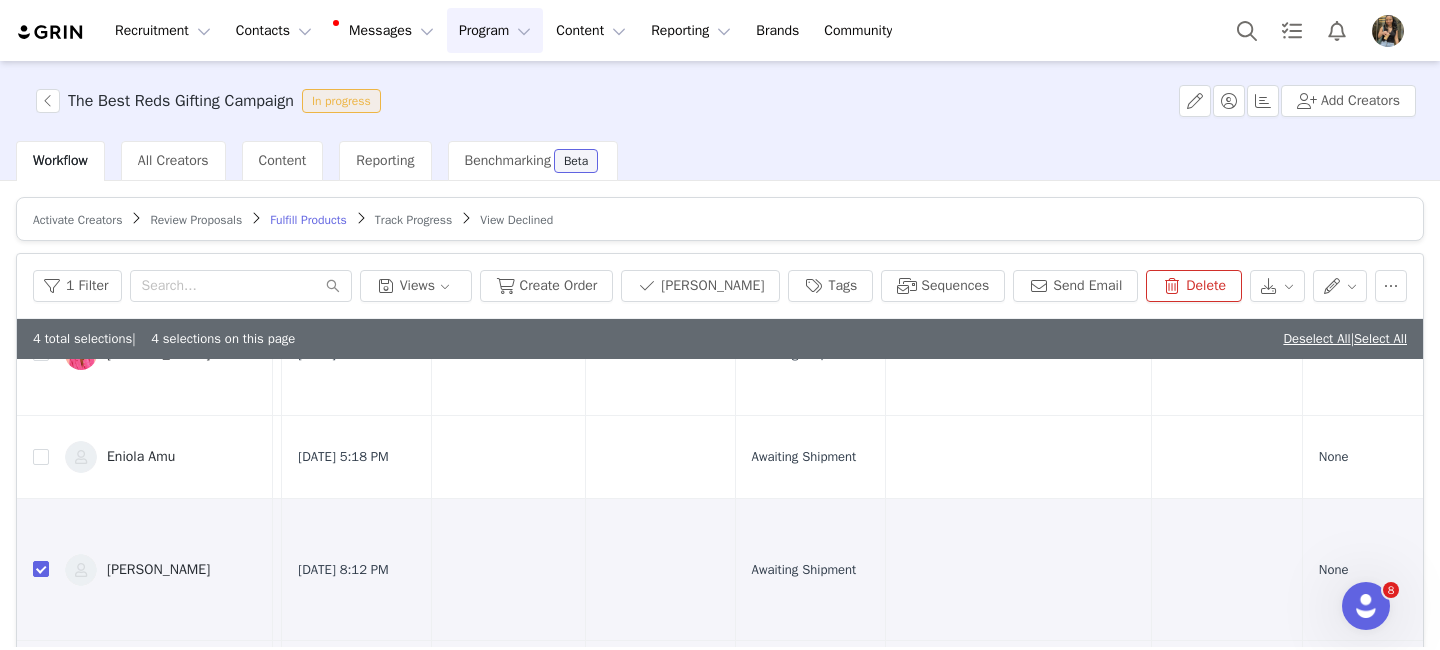 scroll, scrollTop: 0, scrollLeft: 911, axis: horizontal 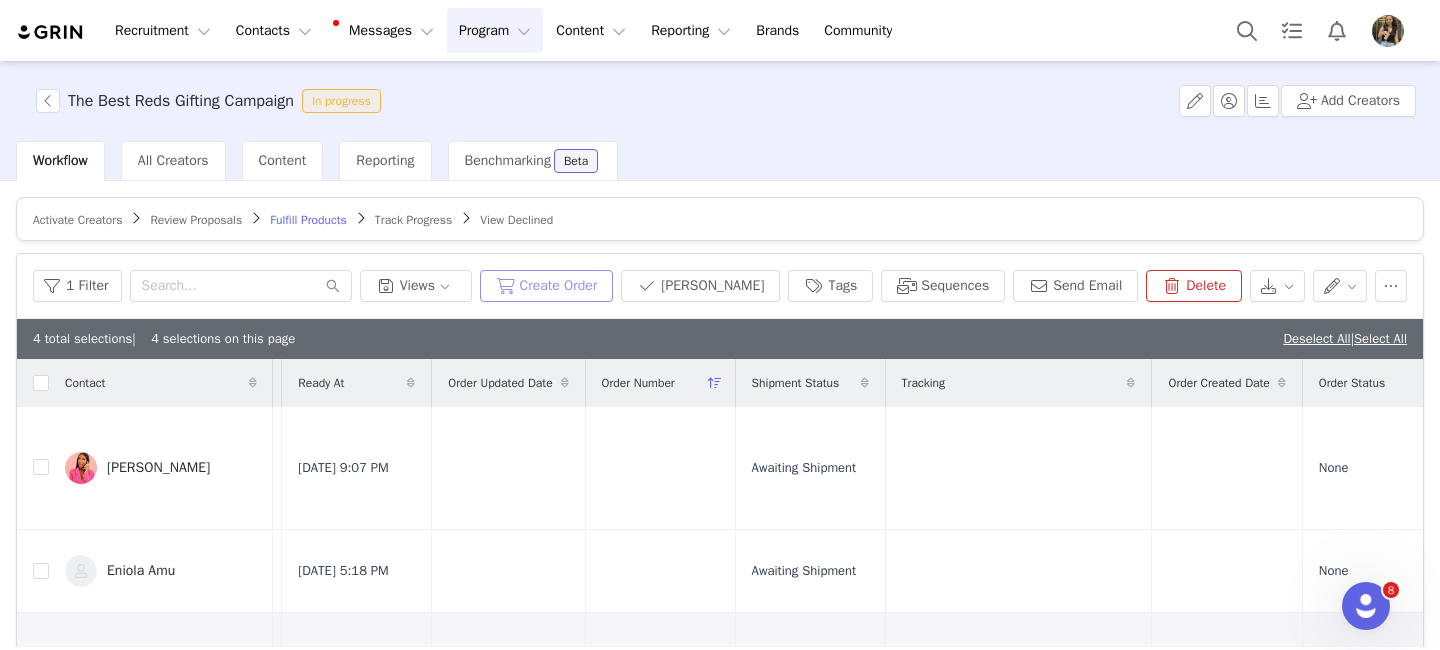 click on "Create Order" at bounding box center [547, 286] 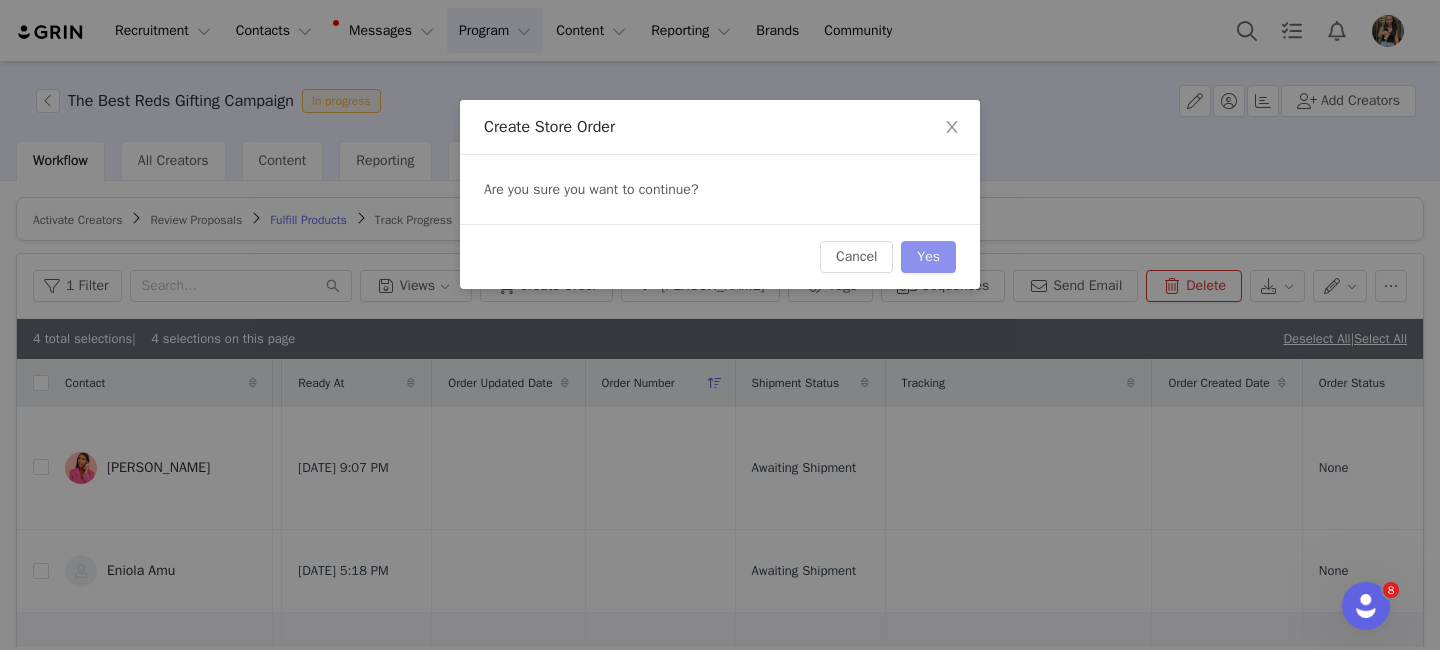 click on "Yes" at bounding box center (928, 257) 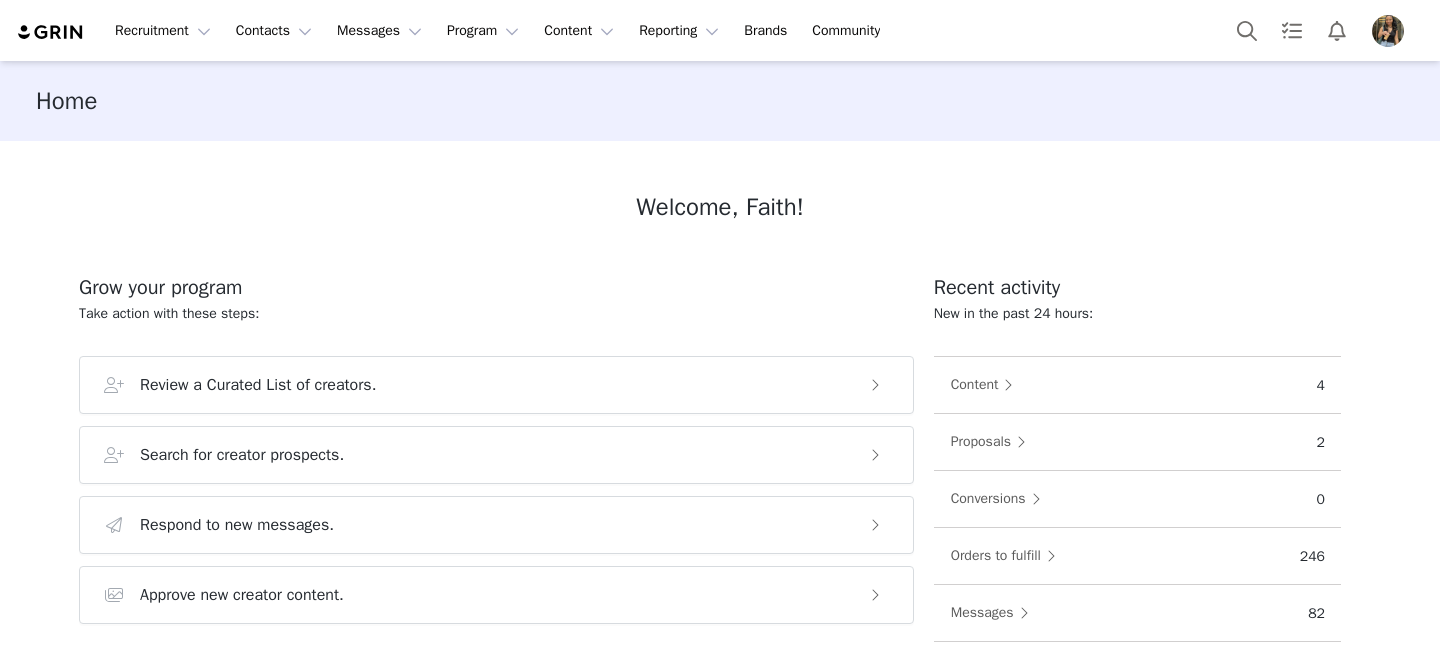 scroll, scrollTop: 0, scrollLeft: 0, axis: both 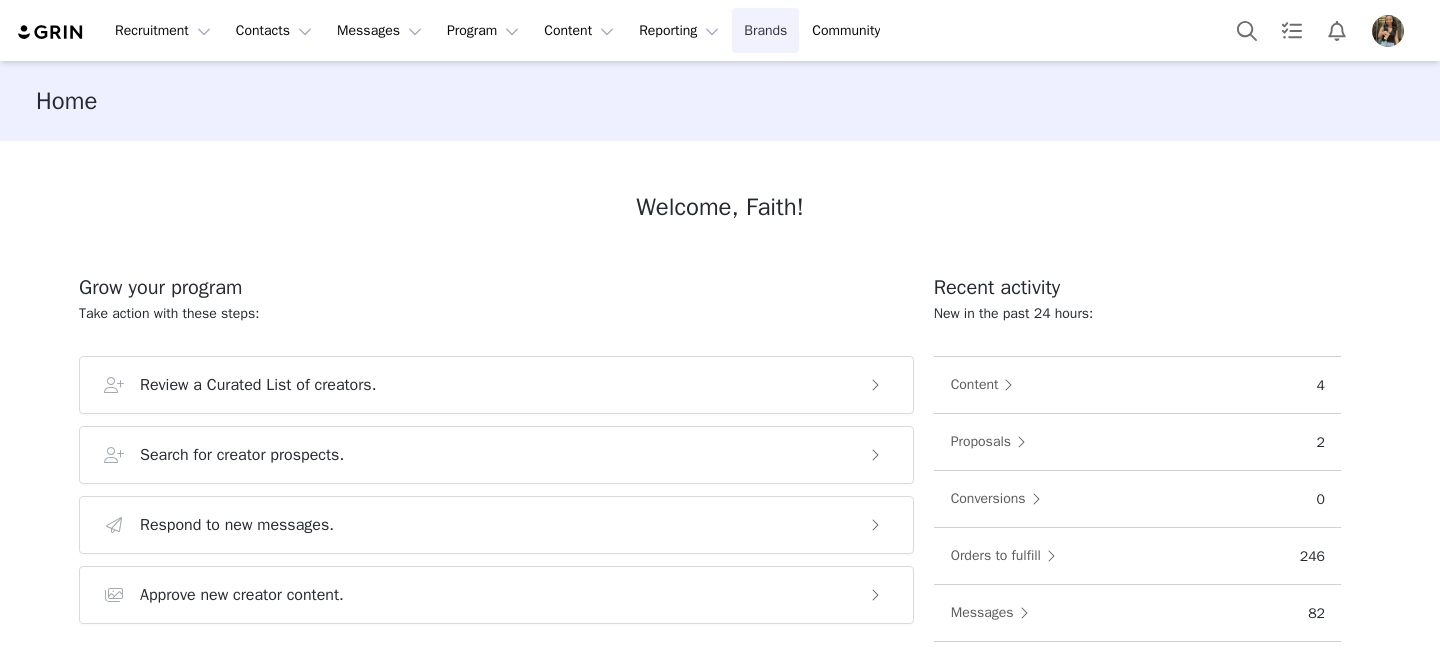 click on "Brands Brands" at bounding box center (765, 30) 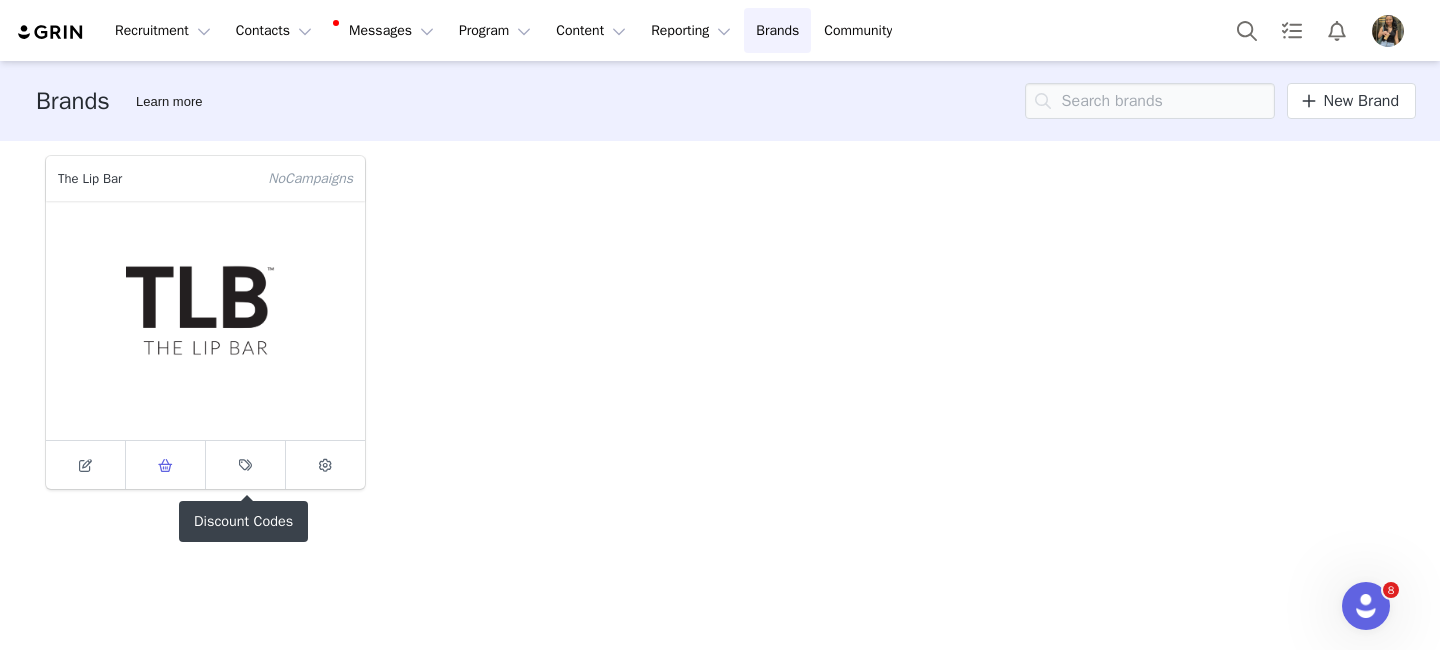 scroll, scrollTop: 0, scrollLeft: 0, axis: both 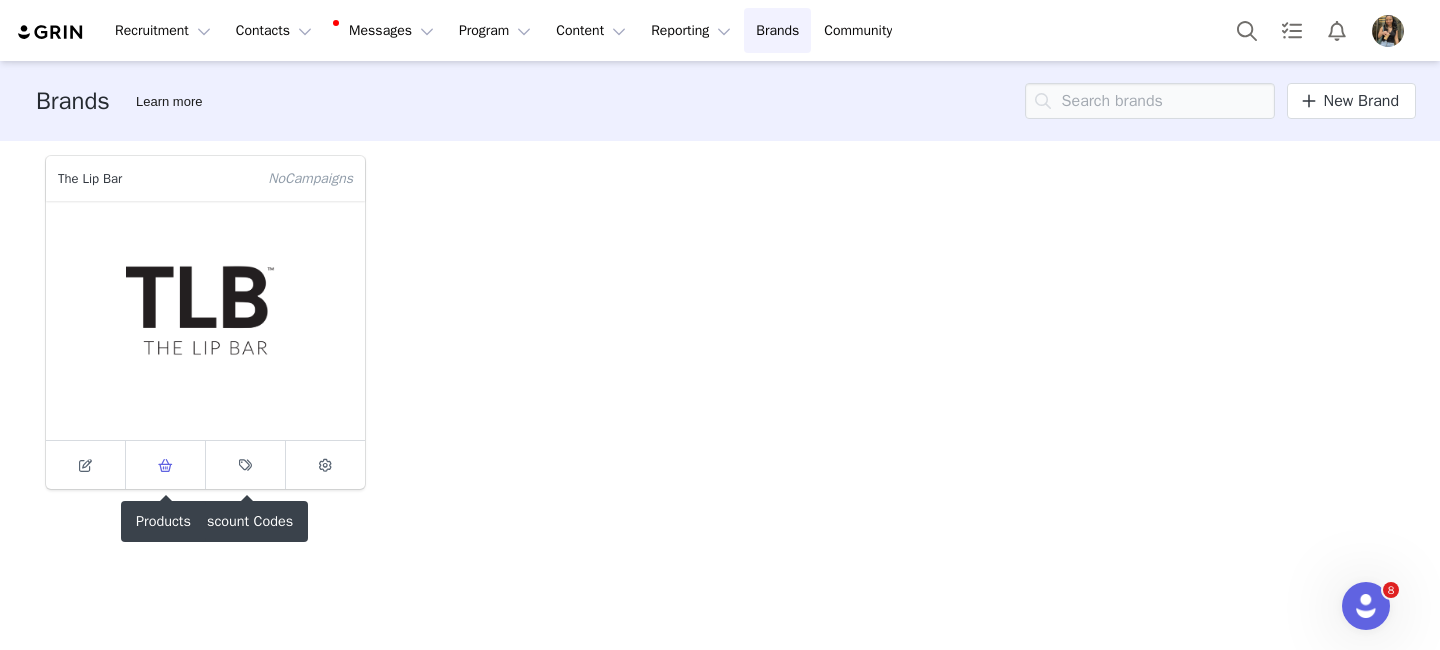 click at bounding box center (166, 465) 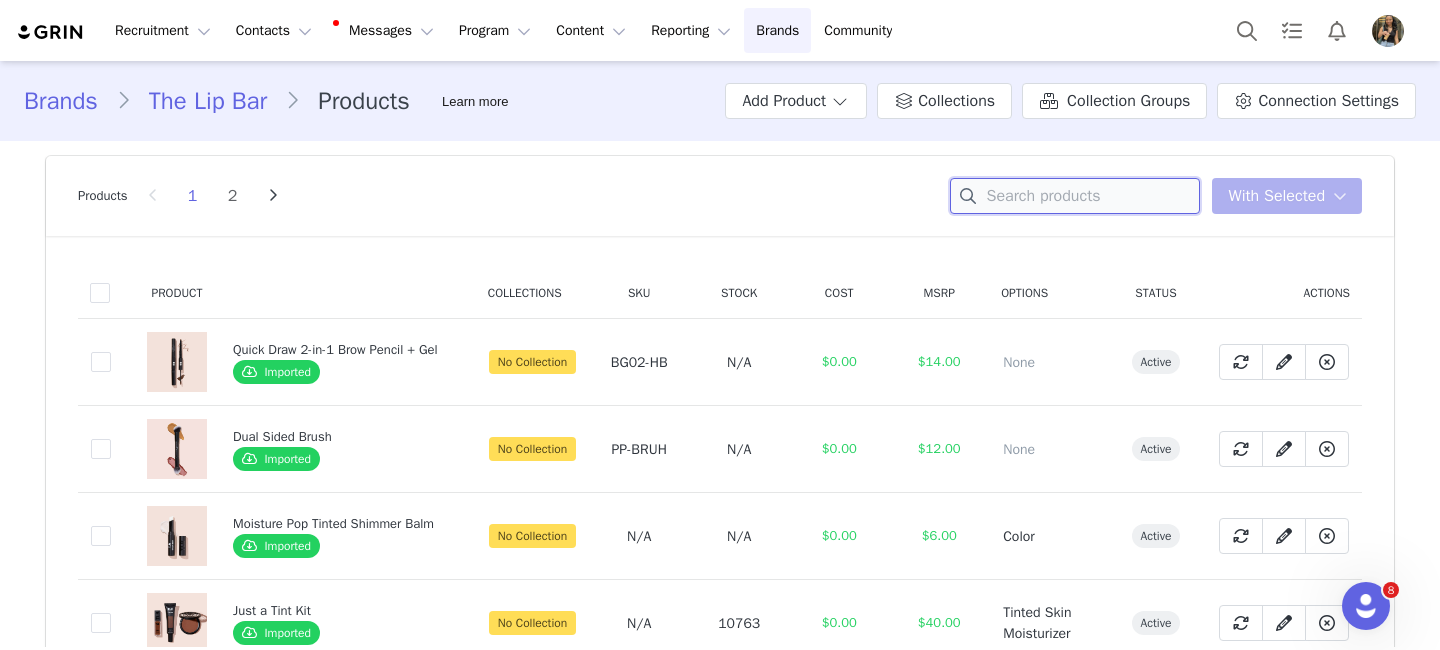 click at bounding box center (1075, 196) 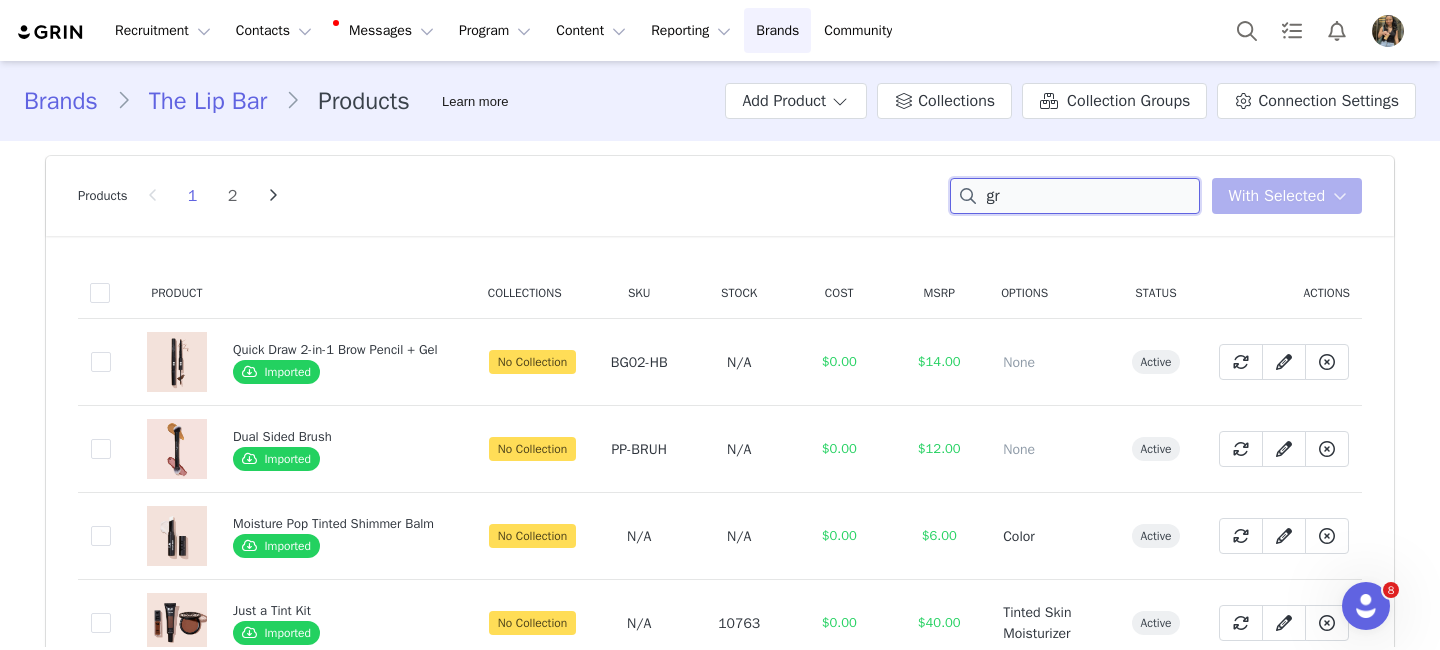 type on "g" 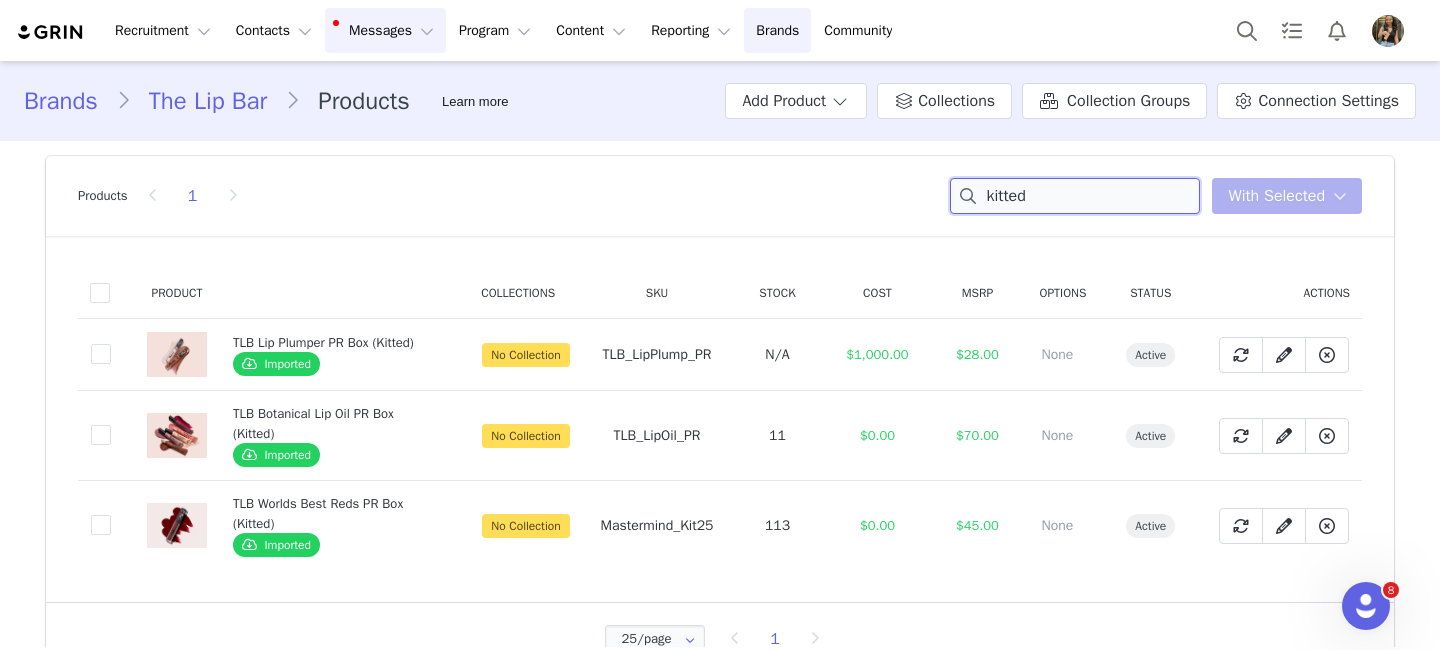 type on "kitted" 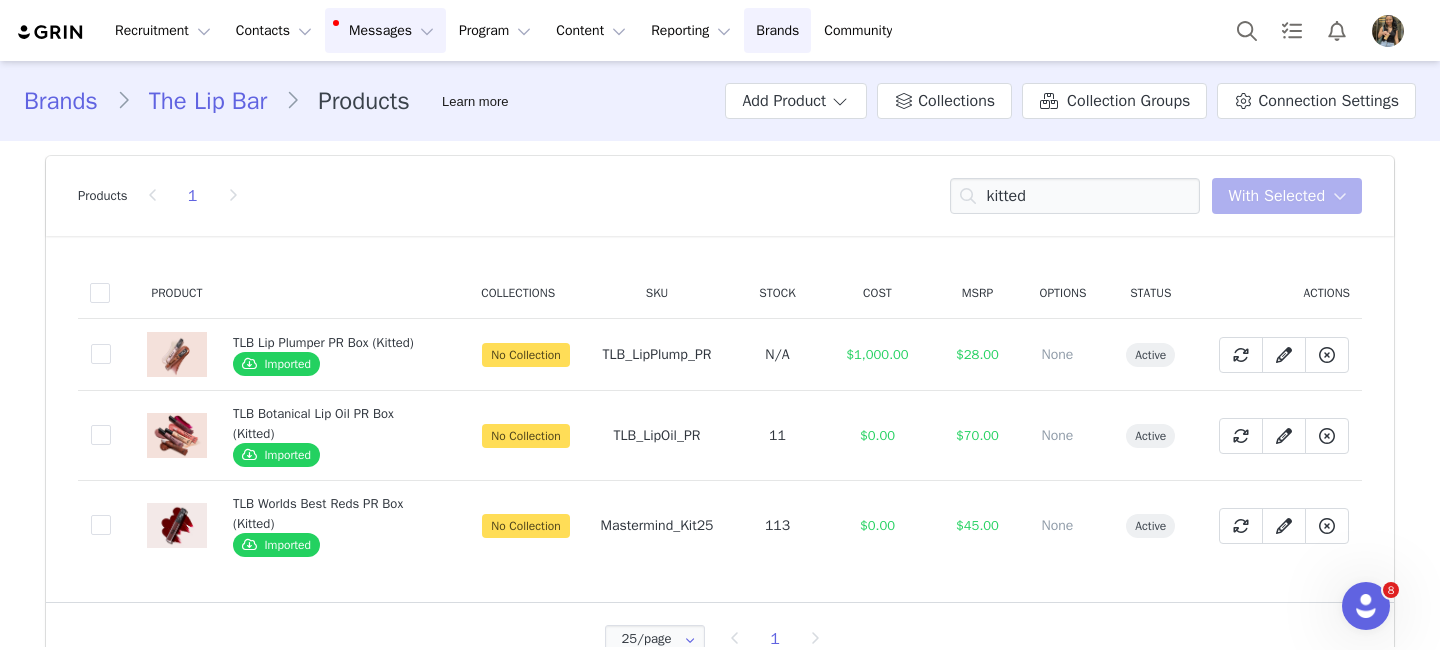 click on "Messages Messages" at bounding box center [385, 30] 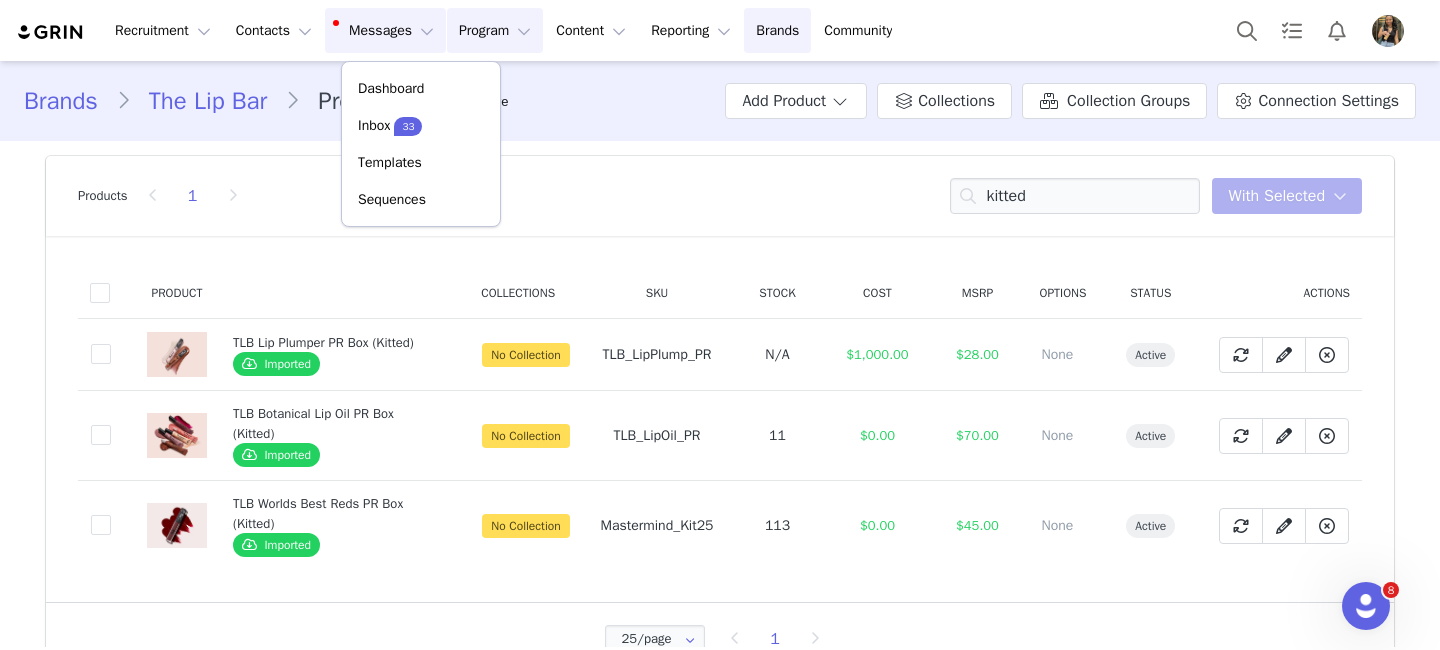 click on "Program Program" at bounding box center (495, 30) 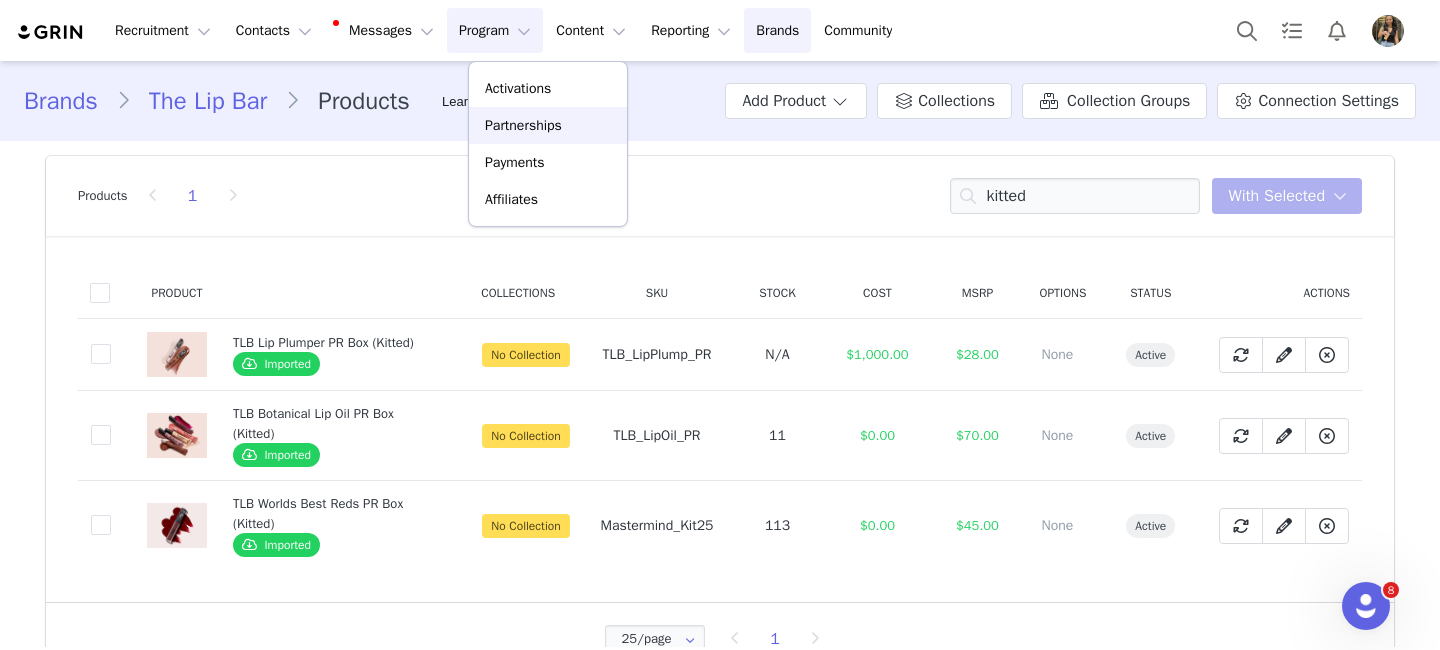 click on "Partnerships" at bounding box center (548, 125) 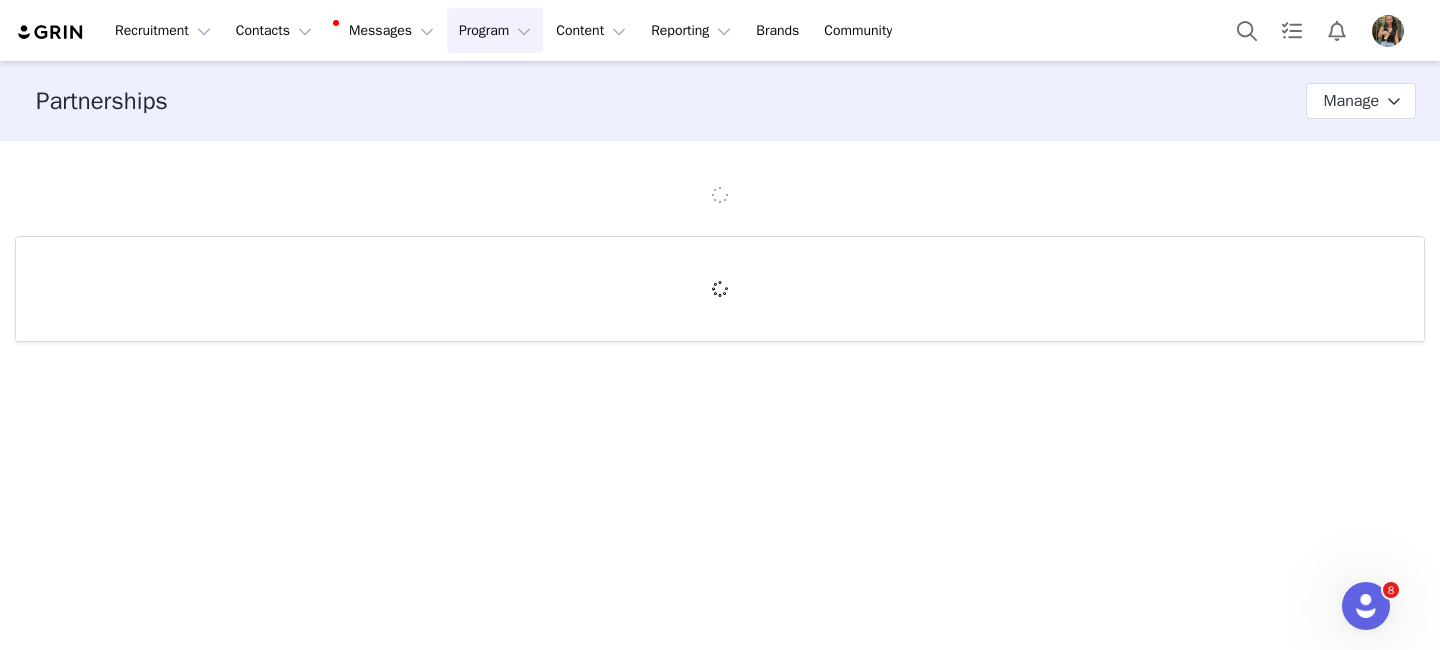 click on "Program Program" at bounding box center (495, 30) 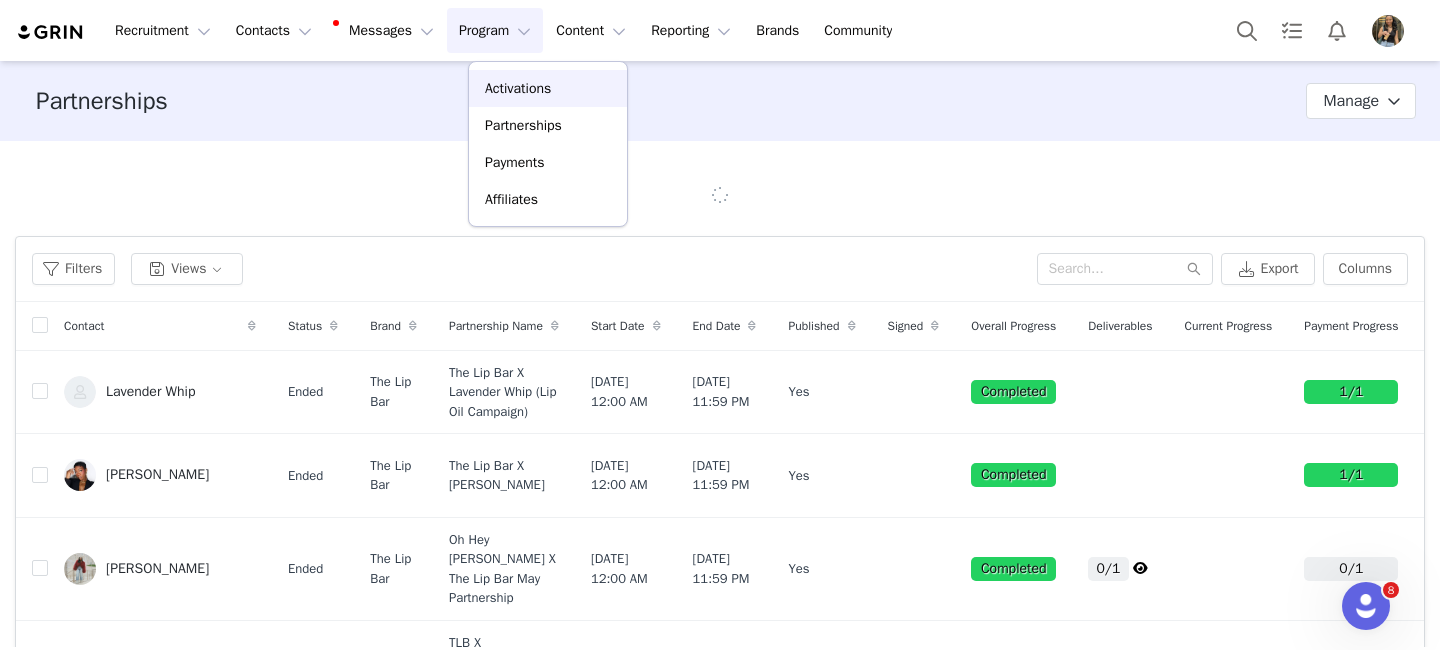 click on "Activations" at bounding box center [518, 88] 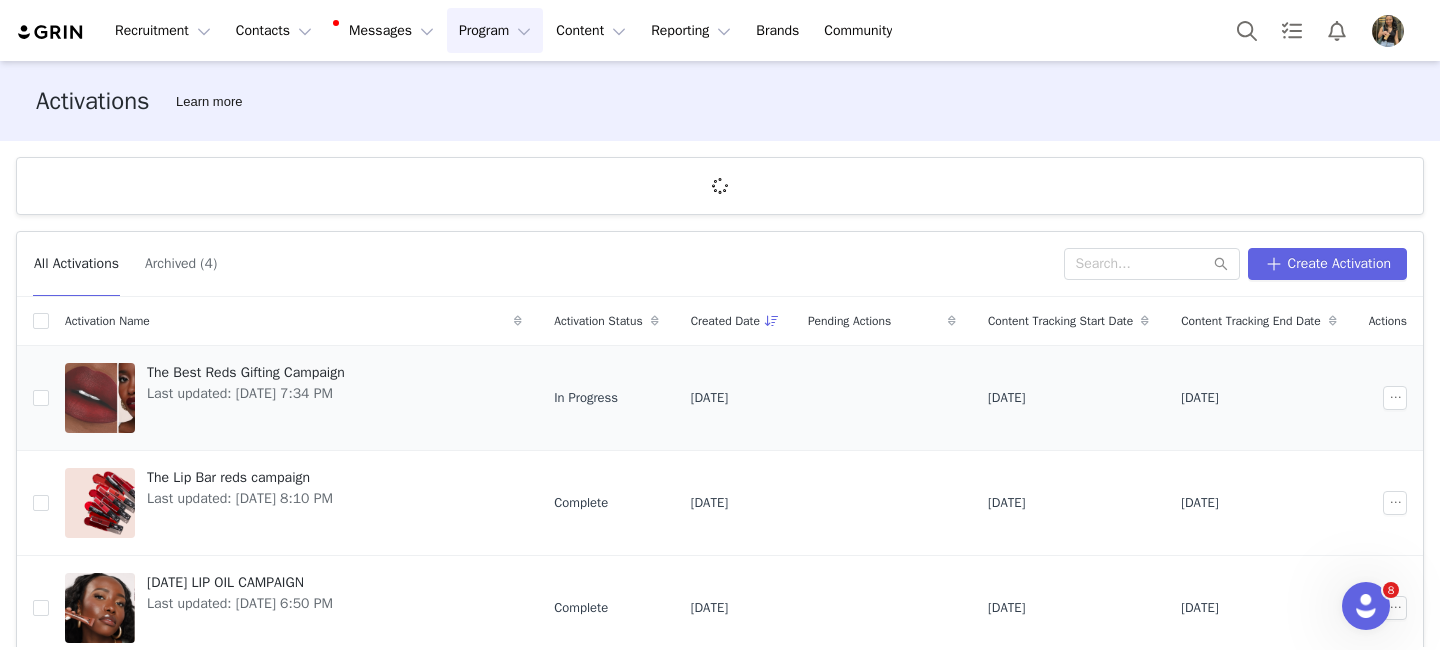 click at bounding box center (100, 398) 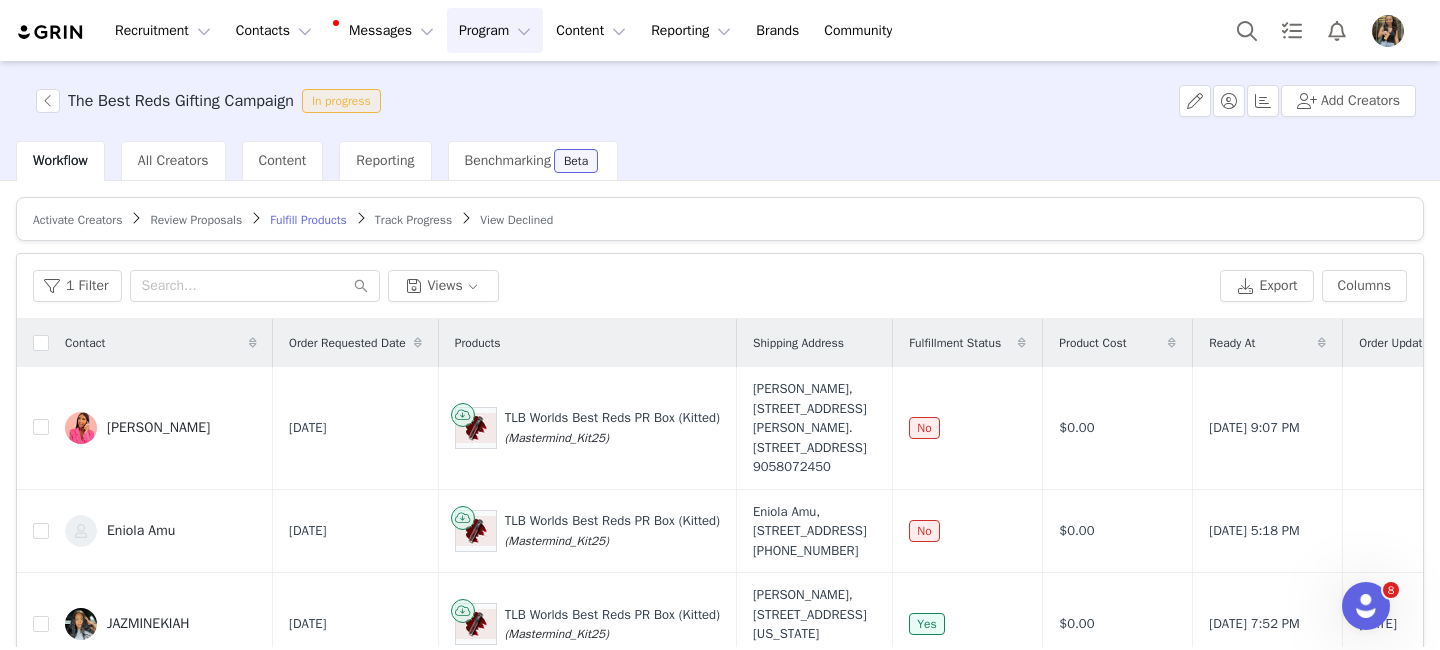 scroll, scrollTop: 3239, scrollLeft: 0, axis: vertical 